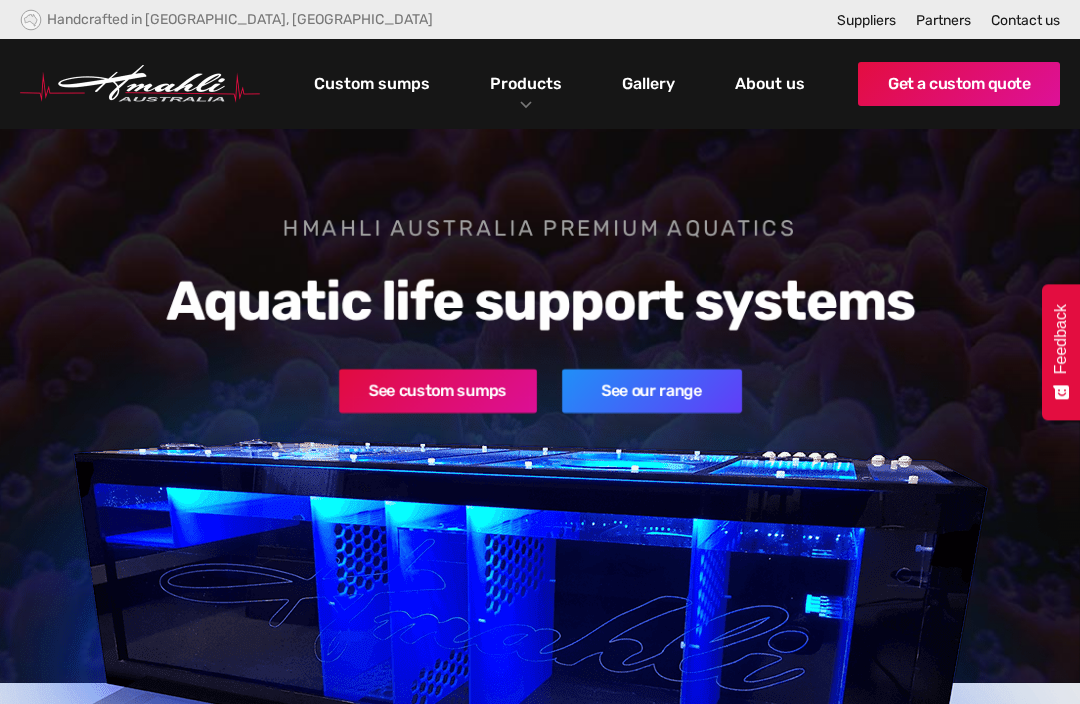 scroll, scrollTop: 0, scrollLeft: 0, axis: both 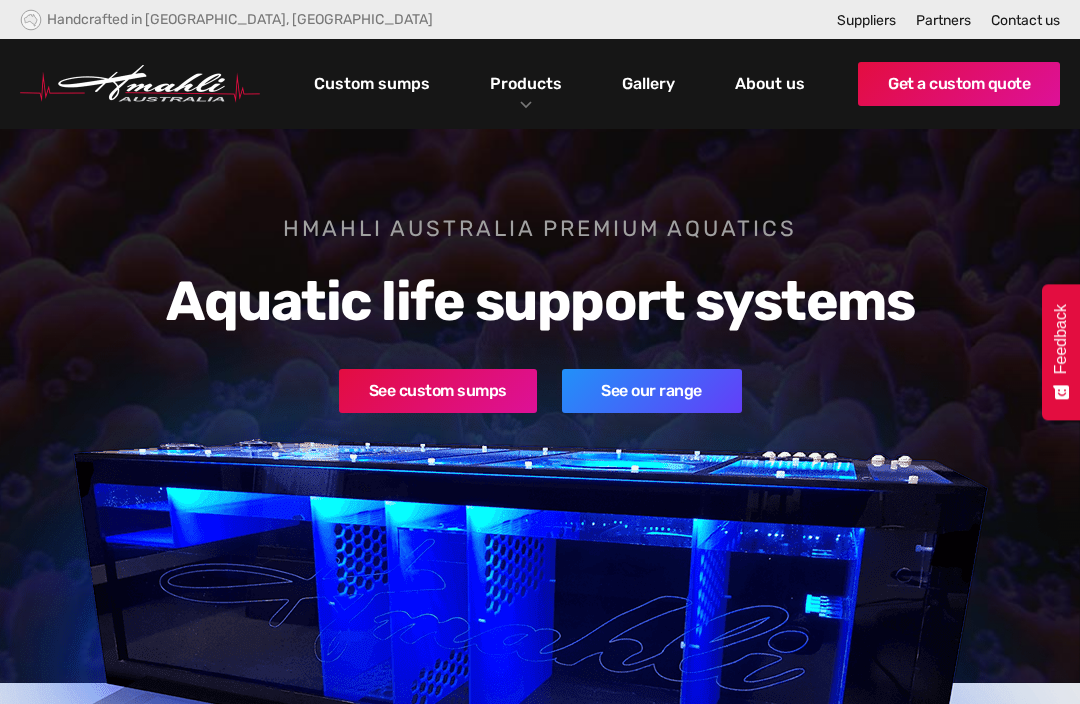 click on "Products" at bounding box center (526, 83) 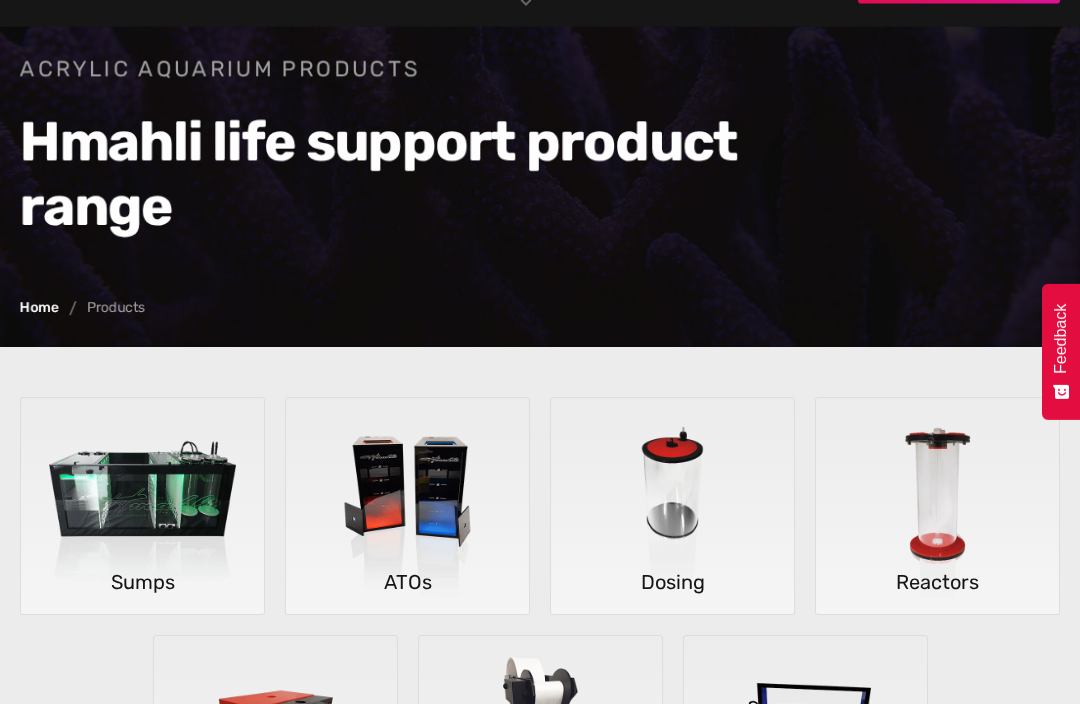 scroll, scrollTop: 150, scrollLeft: 0, axis: vertical 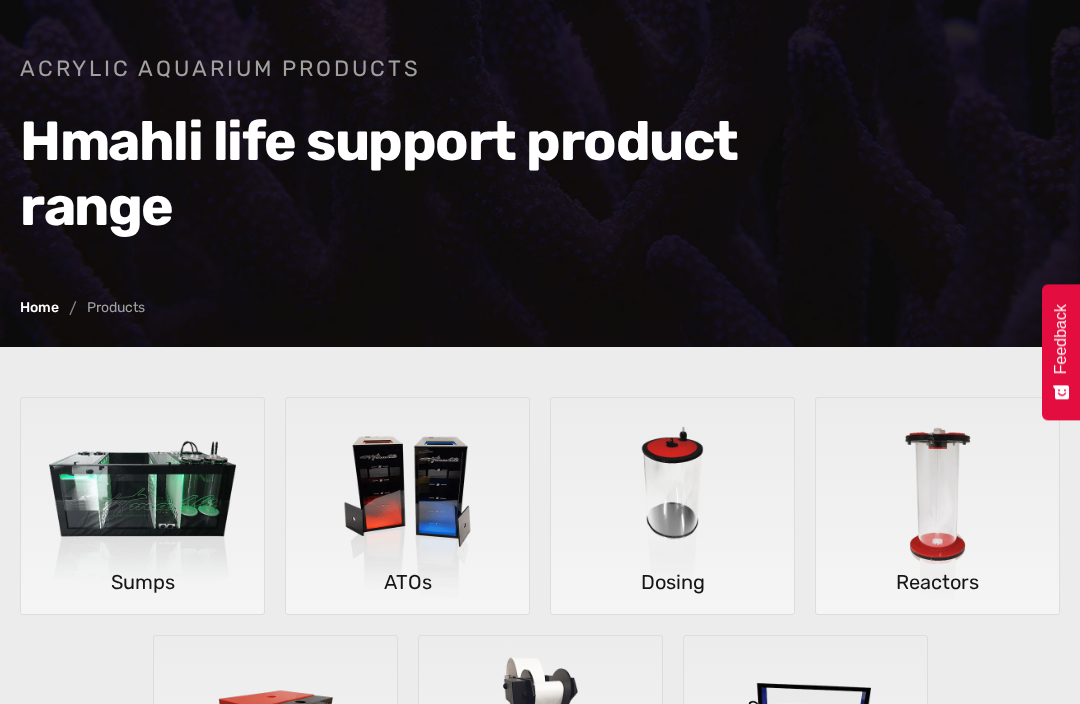 click at bounding box center (142, 506) 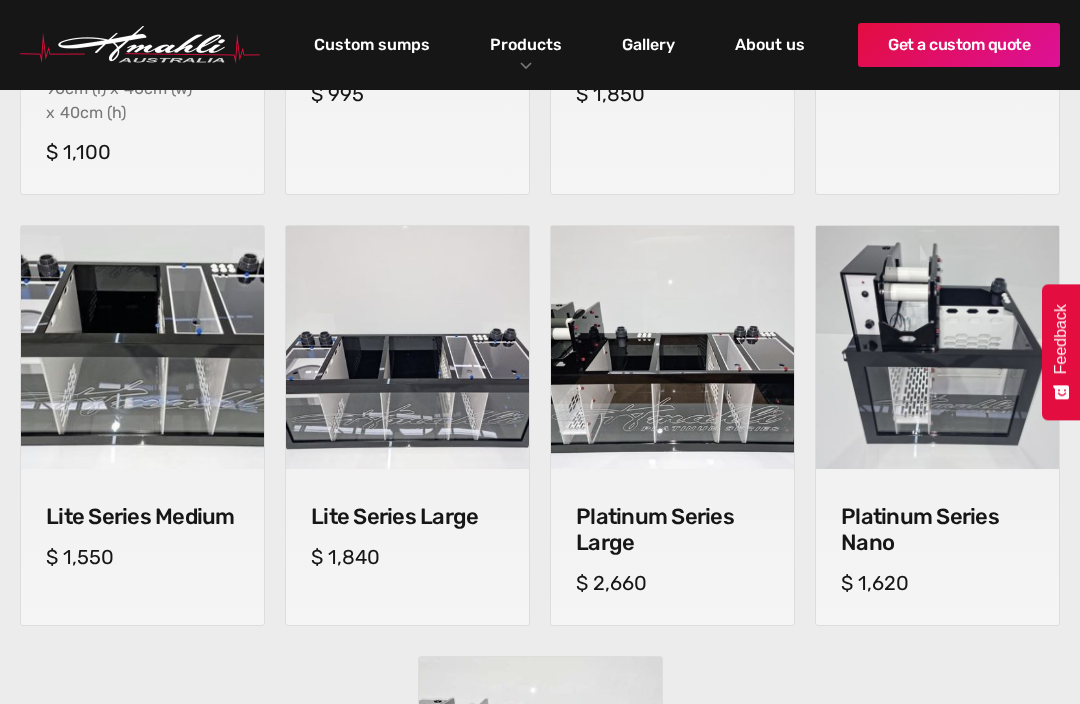 scroll, scrollTop: 1101, scrollLeft: 0, axis: vertical 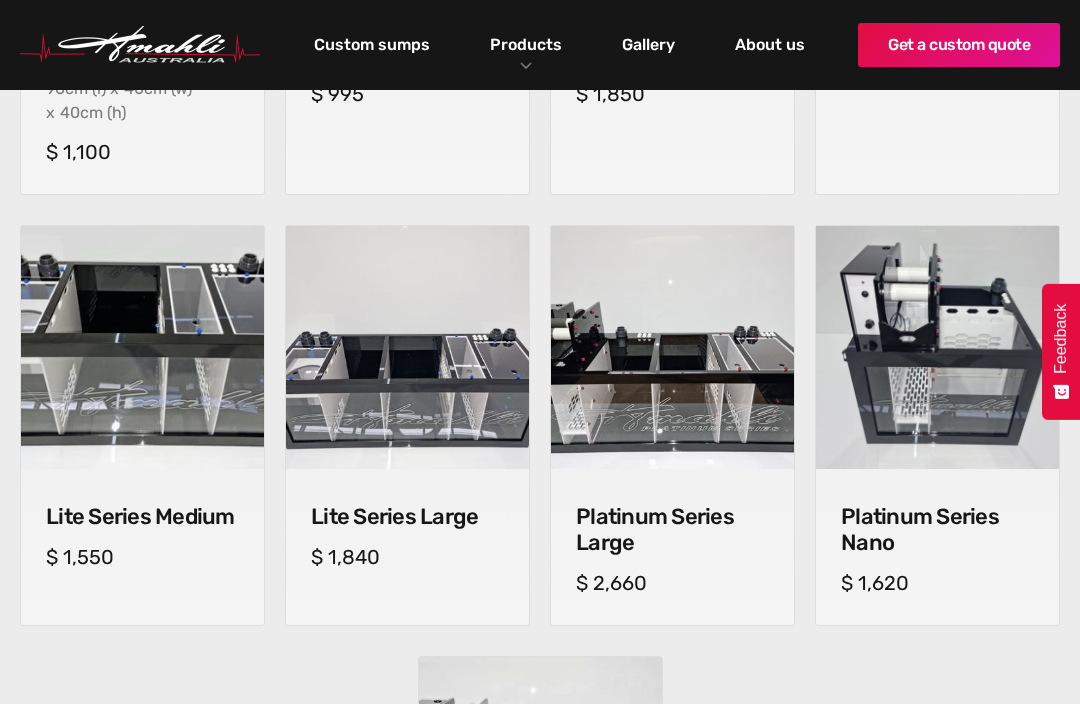 click on "Platinum Series Nano" at bounding box center [937, 531] 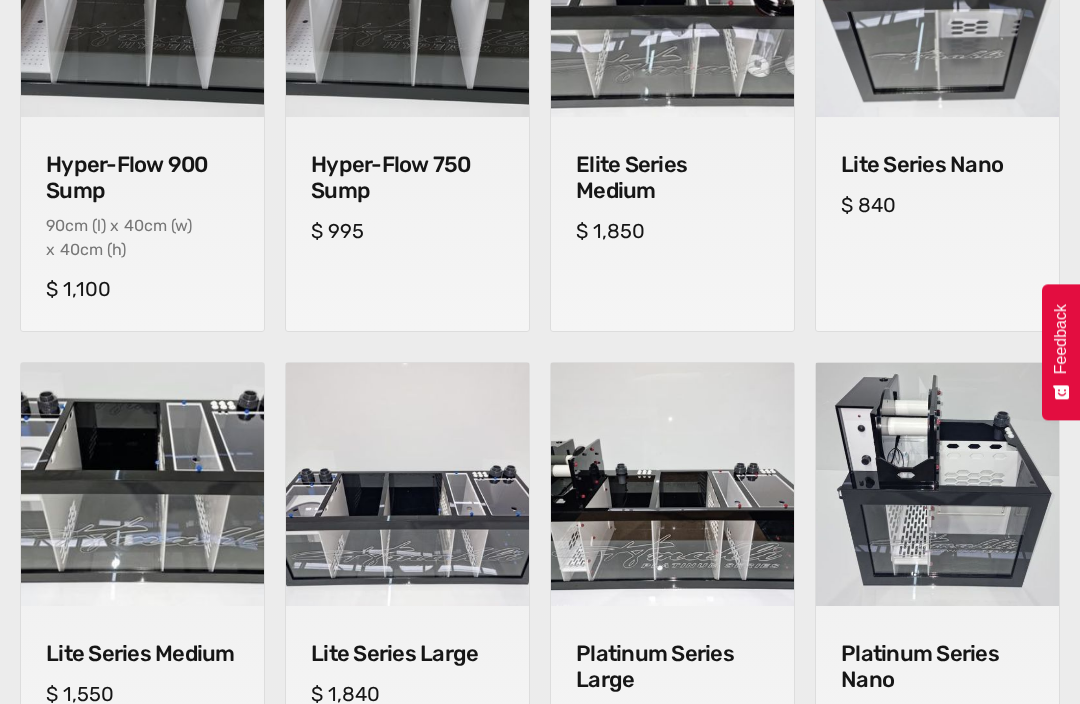 scroll, scrollTop: 965, scrollLeft: 0, axis: vertical 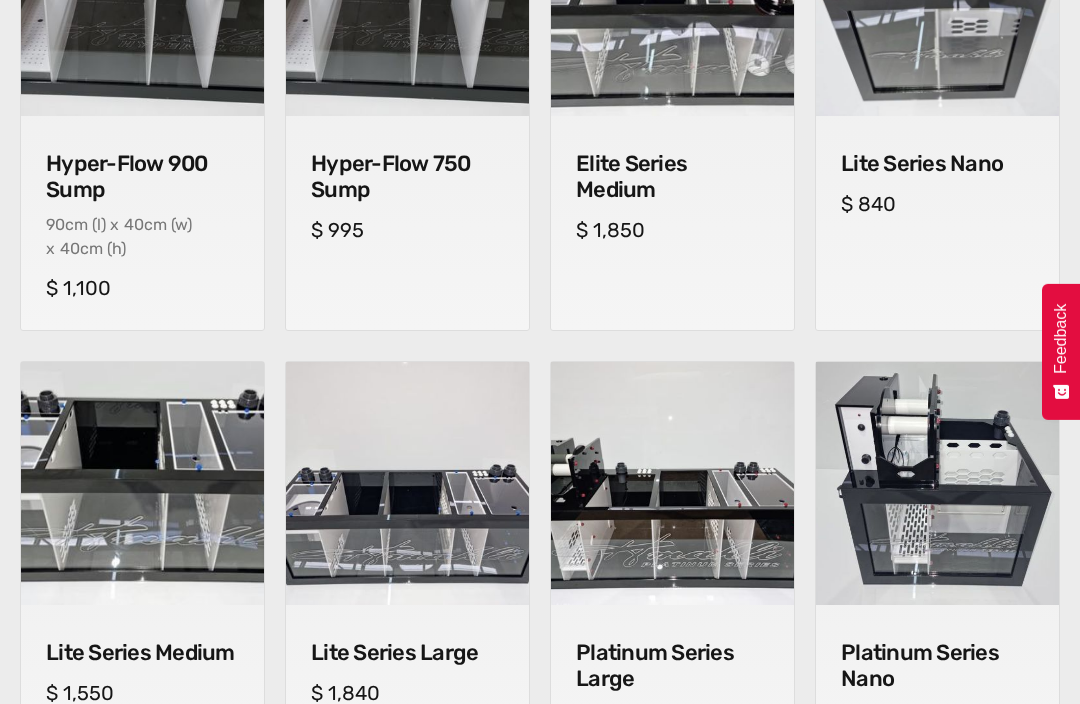 click at bounding box center [142, 484] 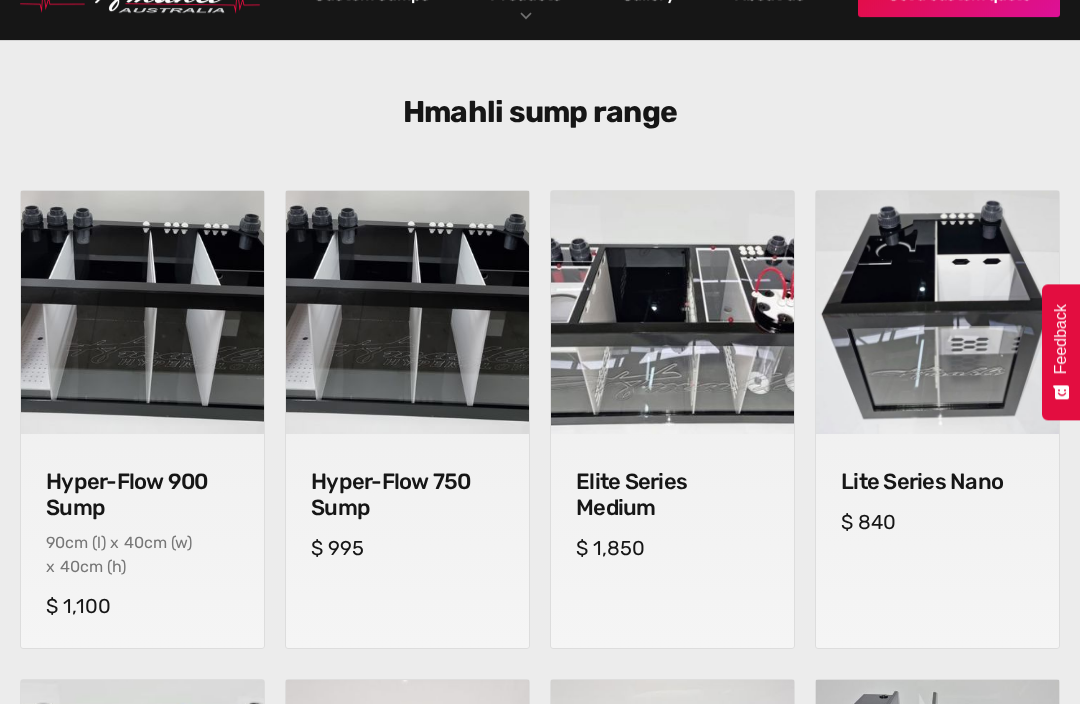 scroll, scrollTop: 650, scrollLeft: 0, axis: vertical 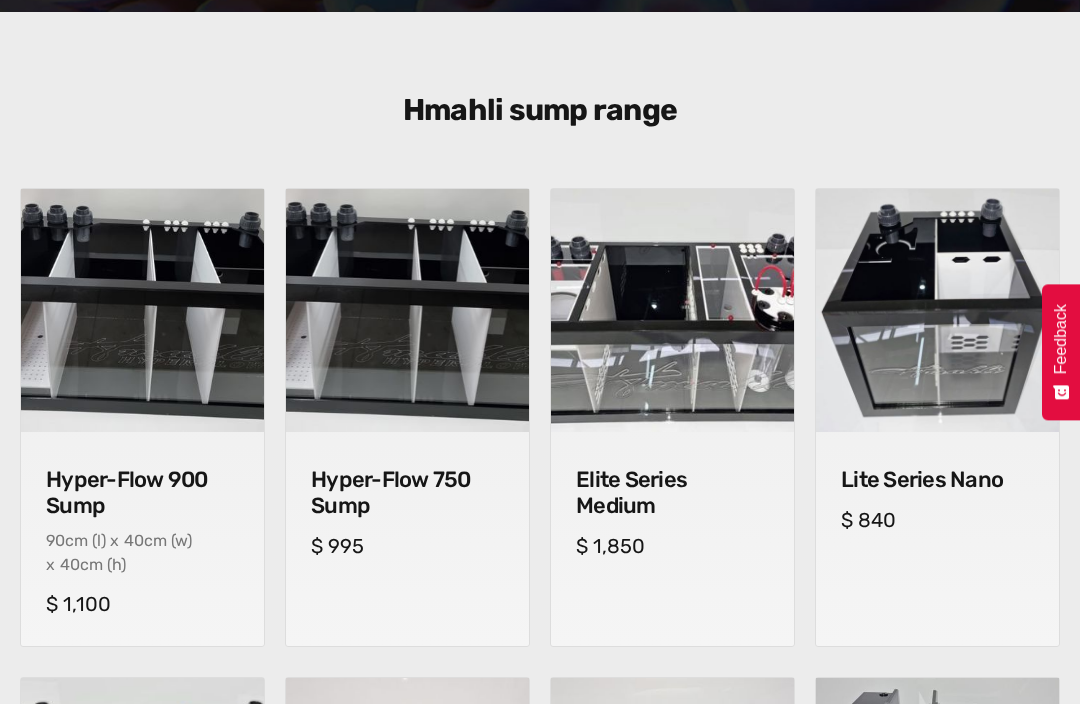 click on "Hyper-Flow 750 Sump" at bounding box center (407, 493) 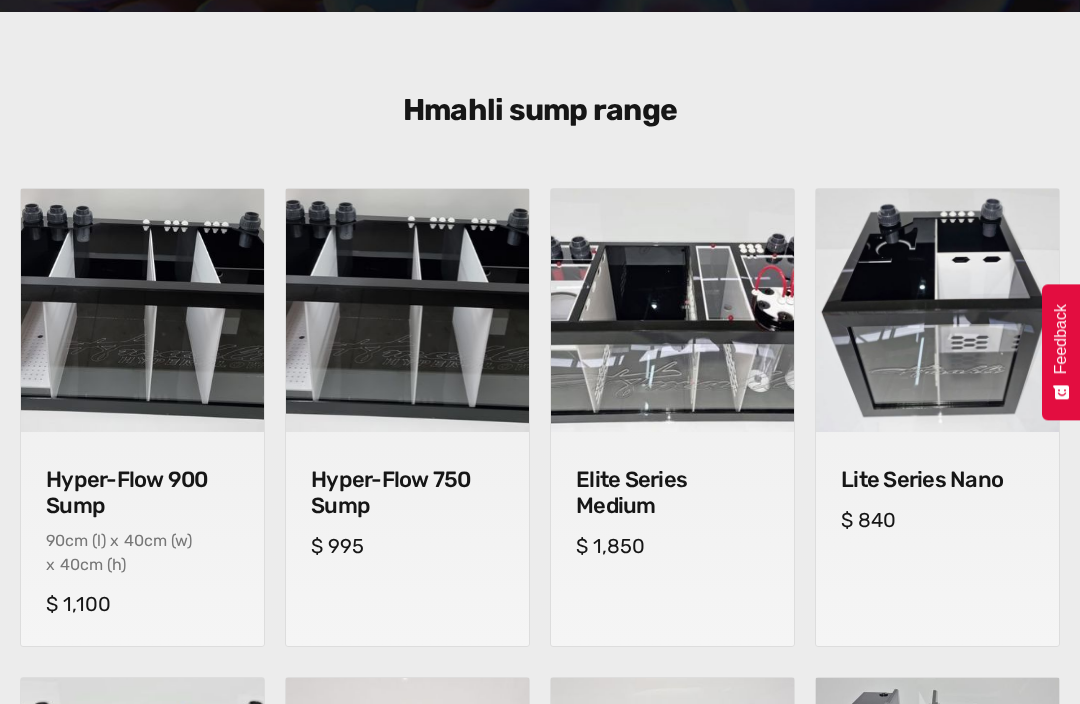 scroll, scrollTop: 716, scrollLeft: 0, axis: vertical 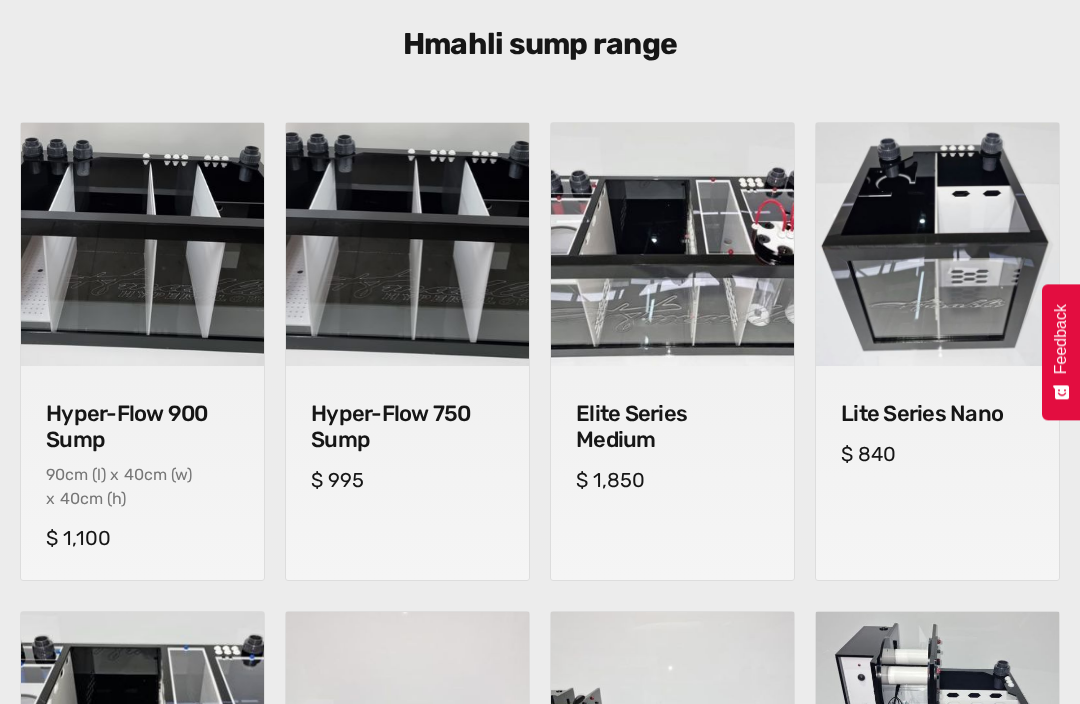 click on "Hyper-Flow 750 Sump" at bounding box center (407, 427) 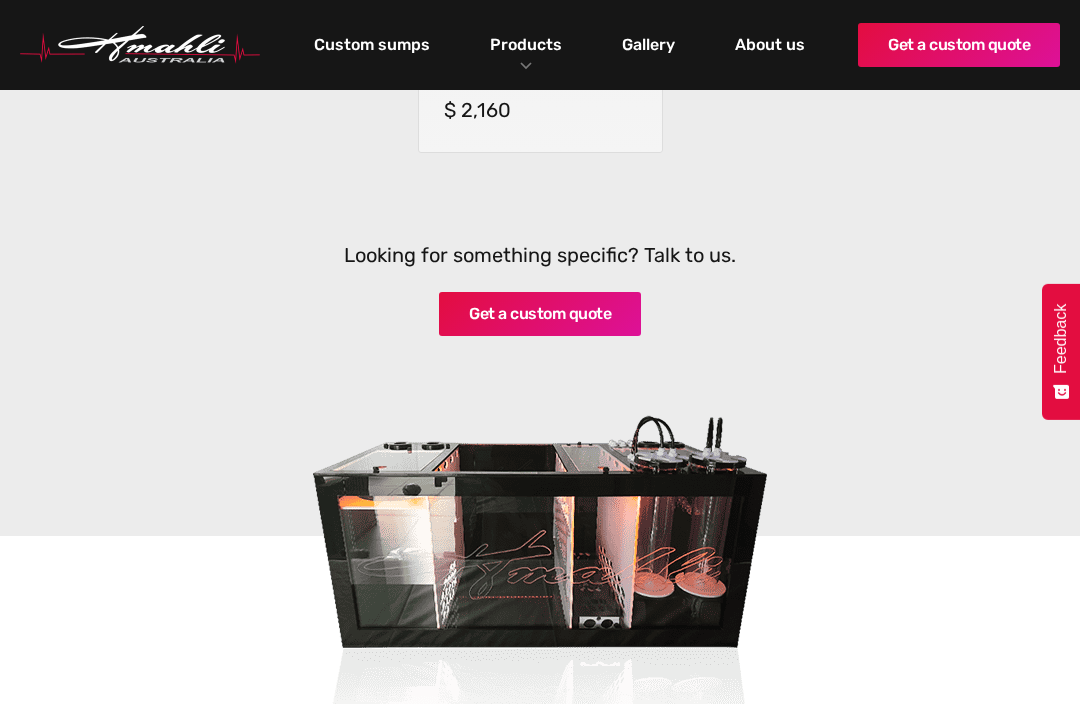 scroll, scrollTop: 1971, scrollLeft: 0, axis: vertical 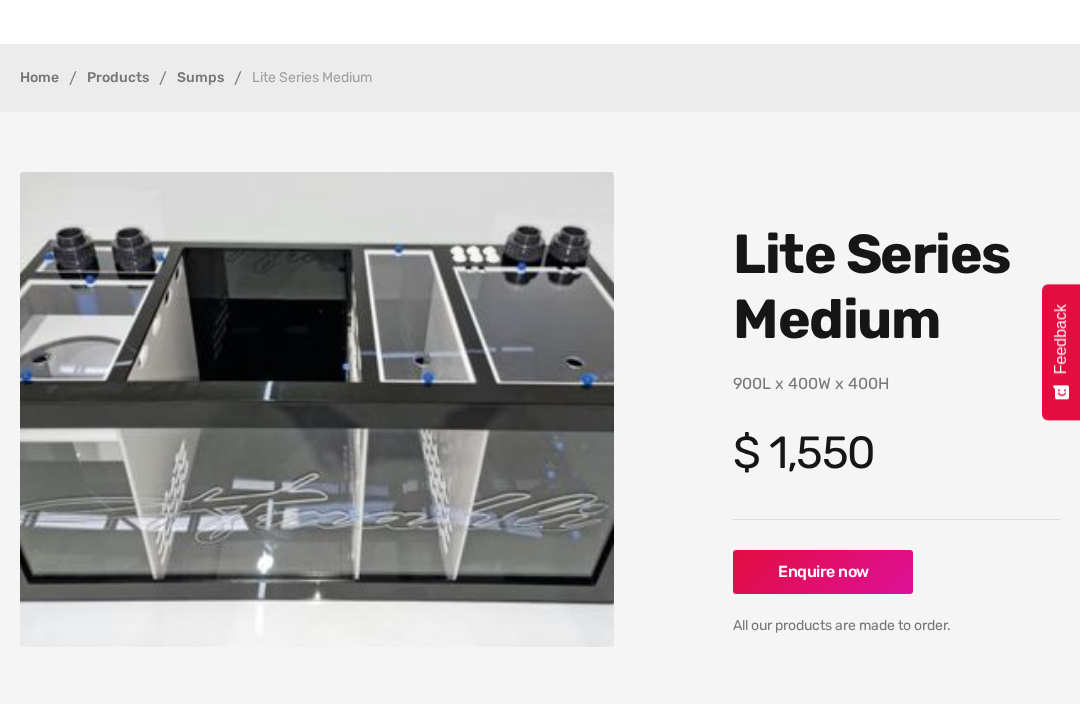 click at bounding box center [317, 409] 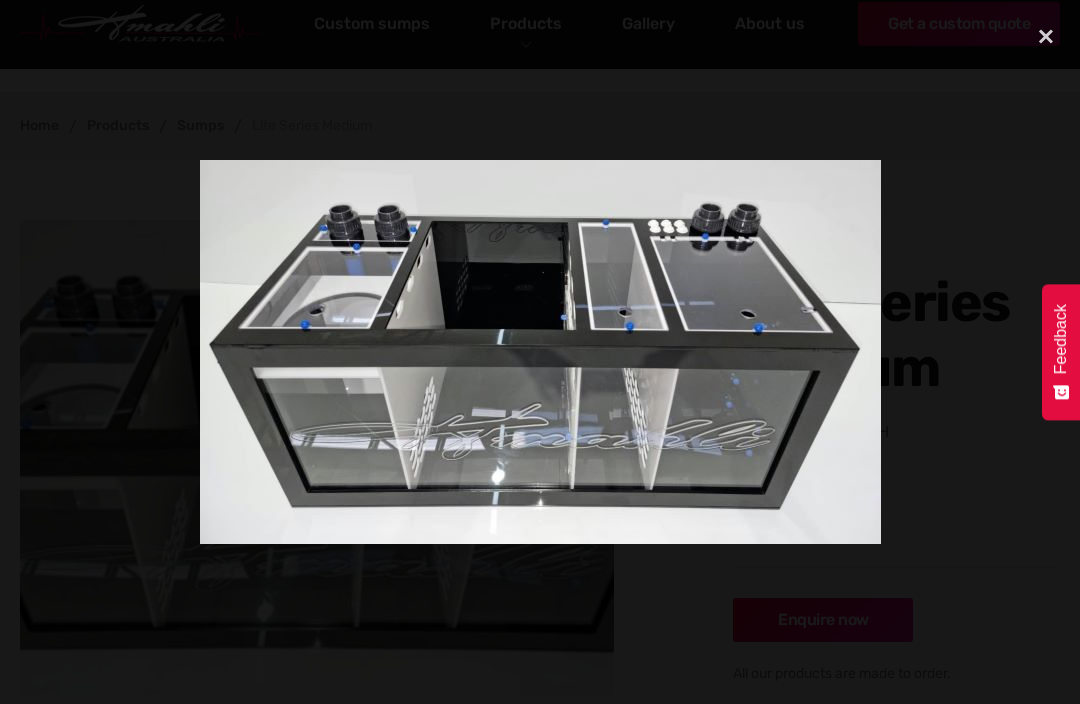 scroll, scrollTop: 0, scrollLeft: 0, axis: both 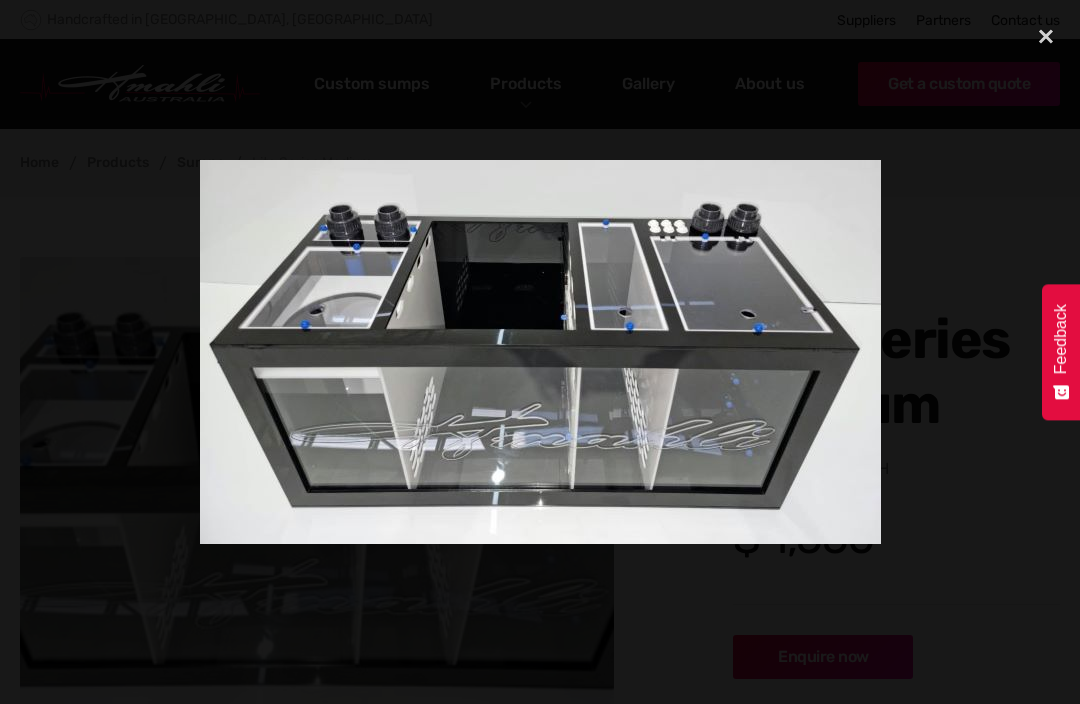 click at bounding box center (1046, 36) 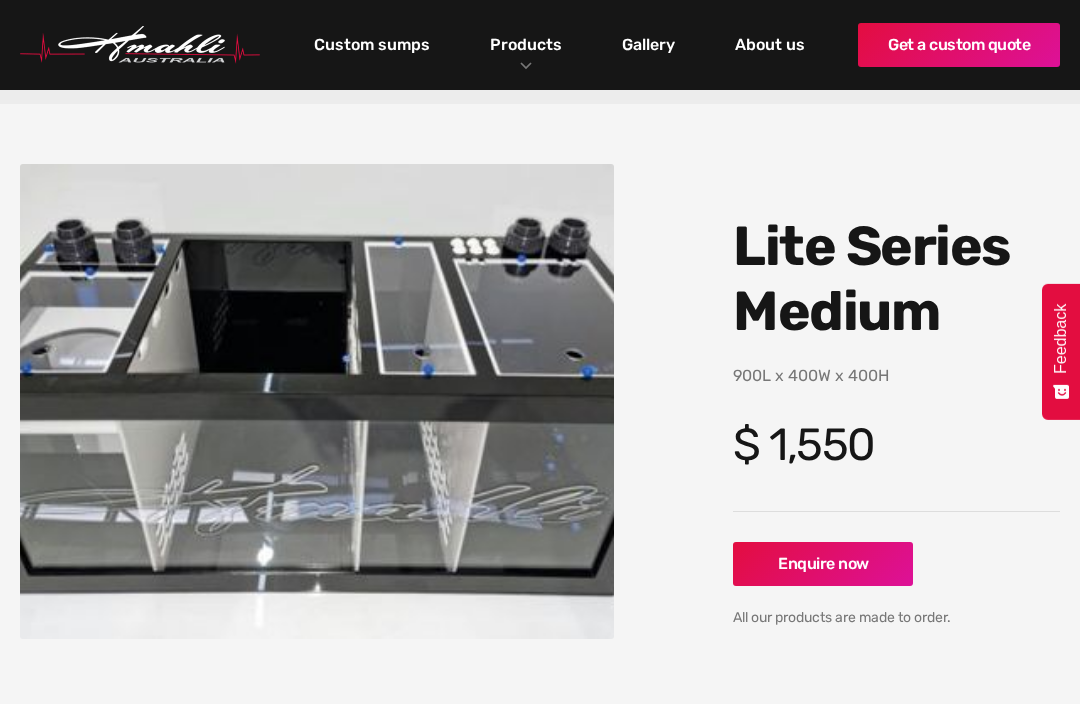 scroll, scrollTop: 0, scrollLeft: 0, axis: both 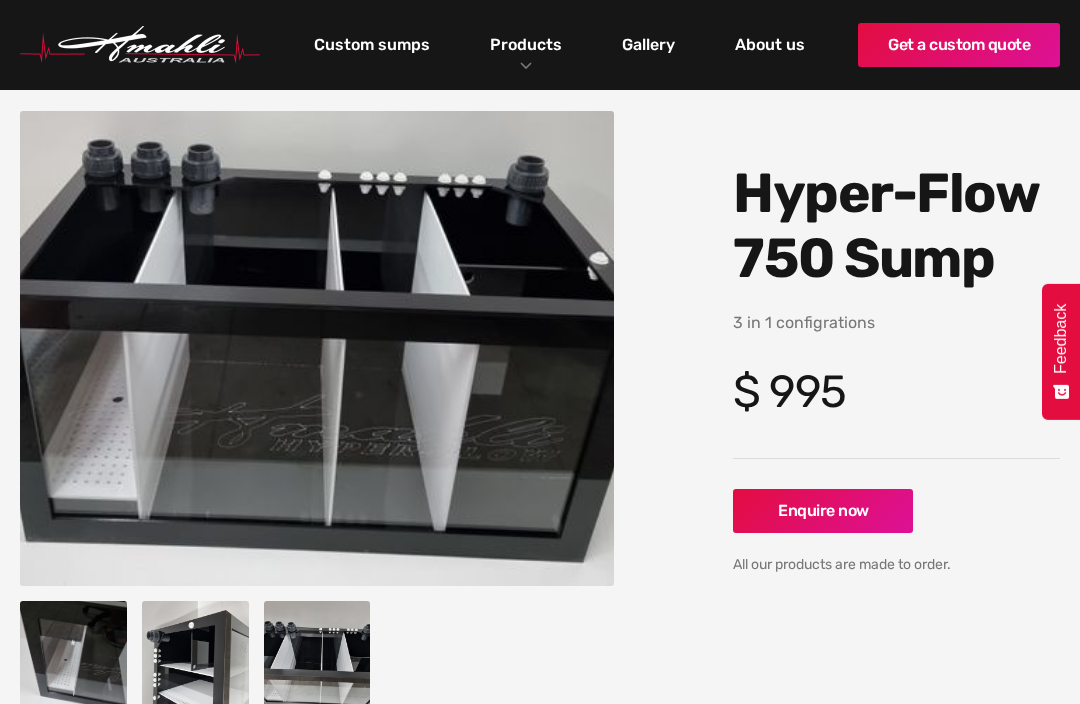 click at bounding box center [73, 655] 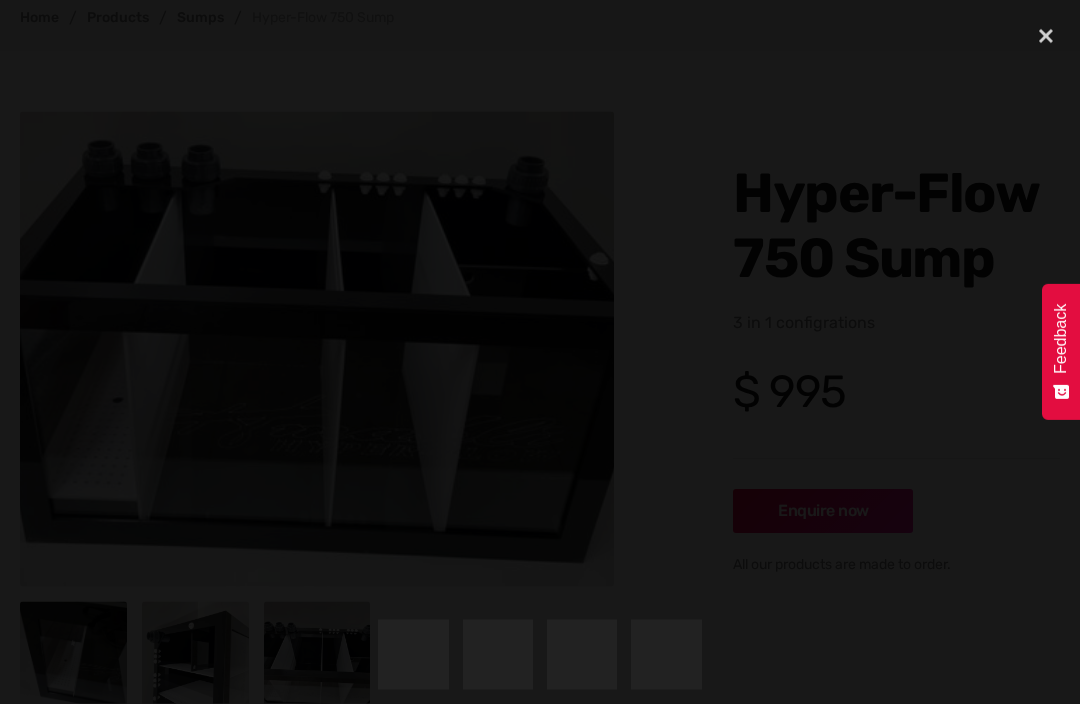 scroll, scrollTop: 146, scrollLeft: 0, axis: vertical 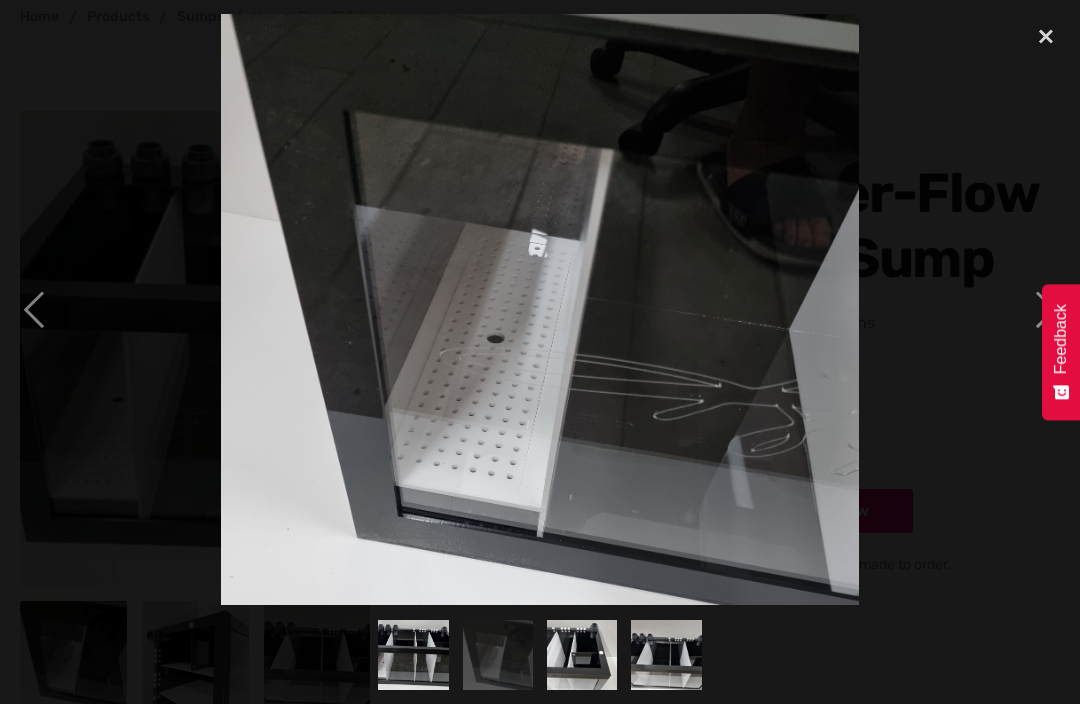 click at bounding box center (34, 309) 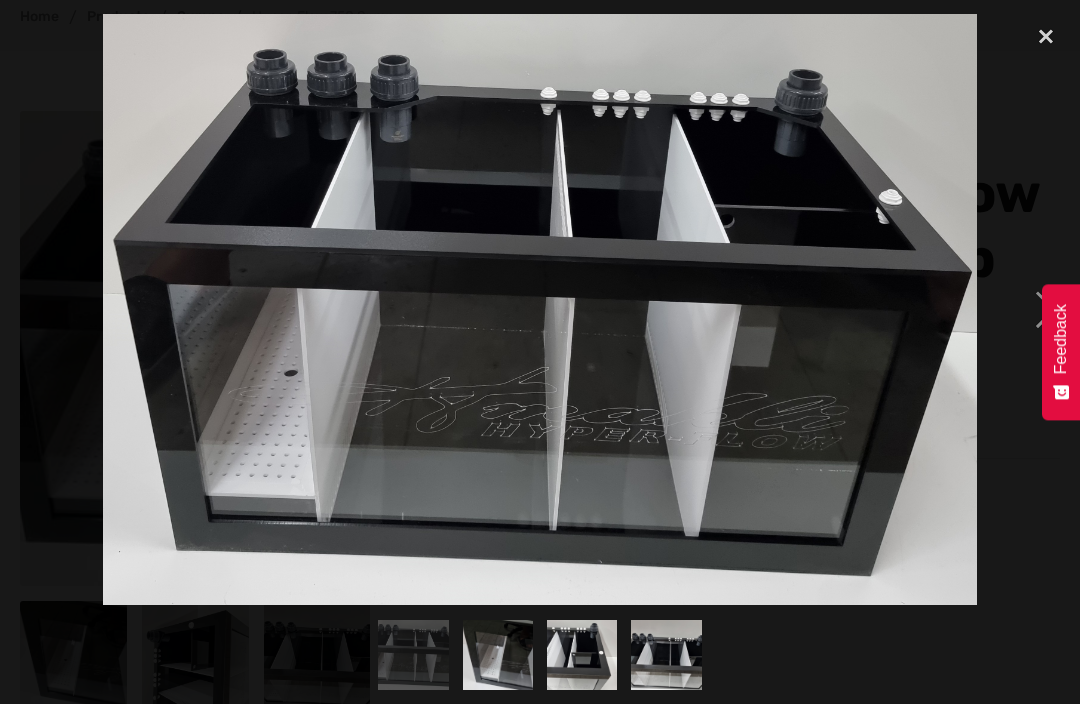 click on "Feedback" at bounding box center [1061, 352] 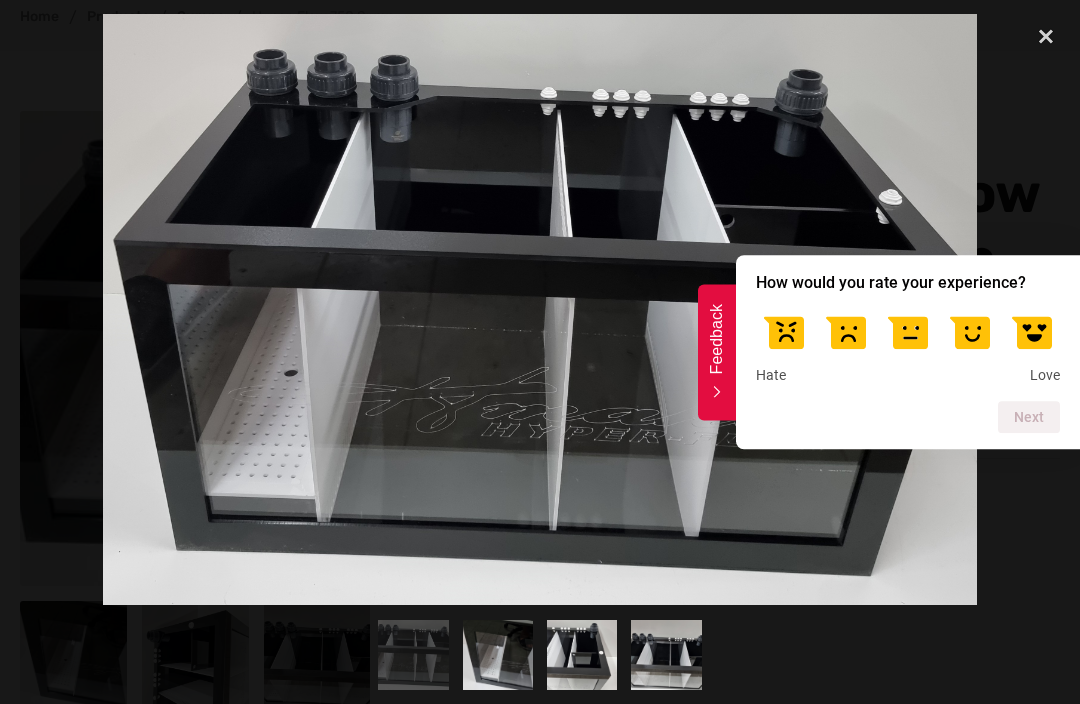 click at bounding box center [1046, 309] 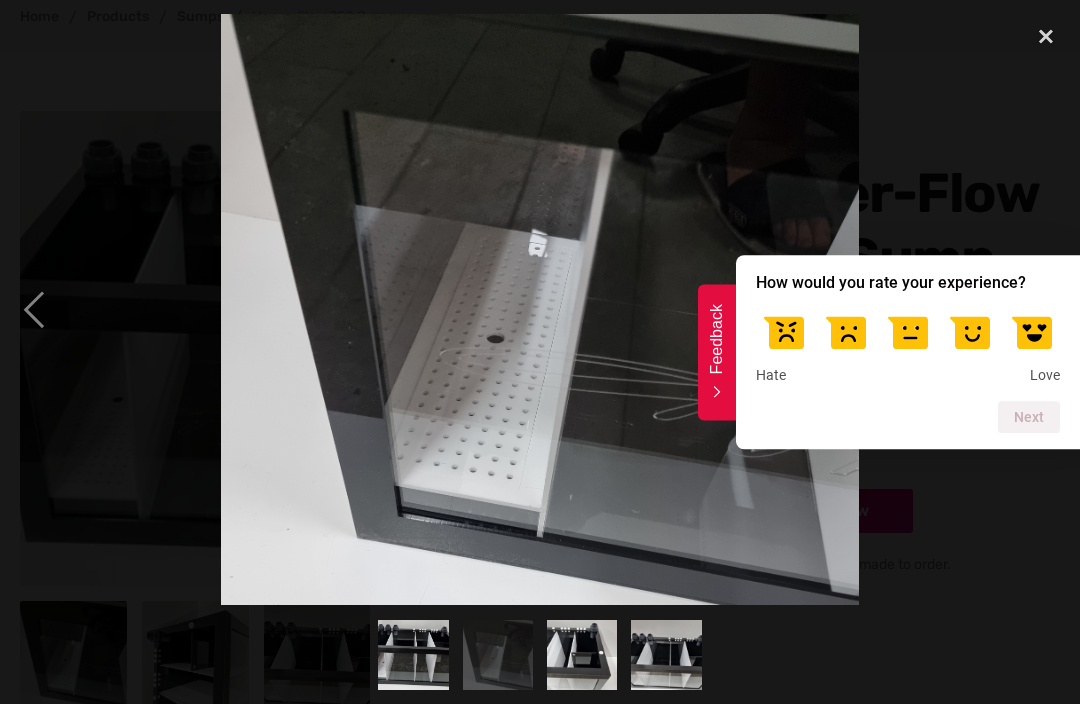 click on "Feedback" at bounding box center (717, 339) 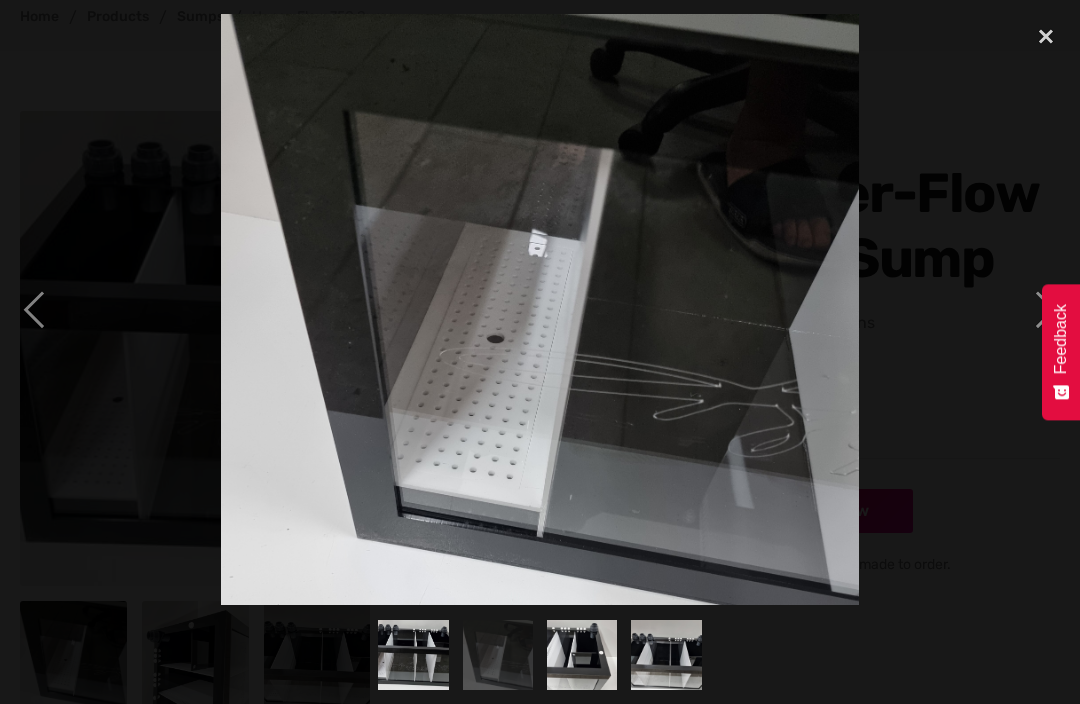 click at bounding box center (1046, 309) 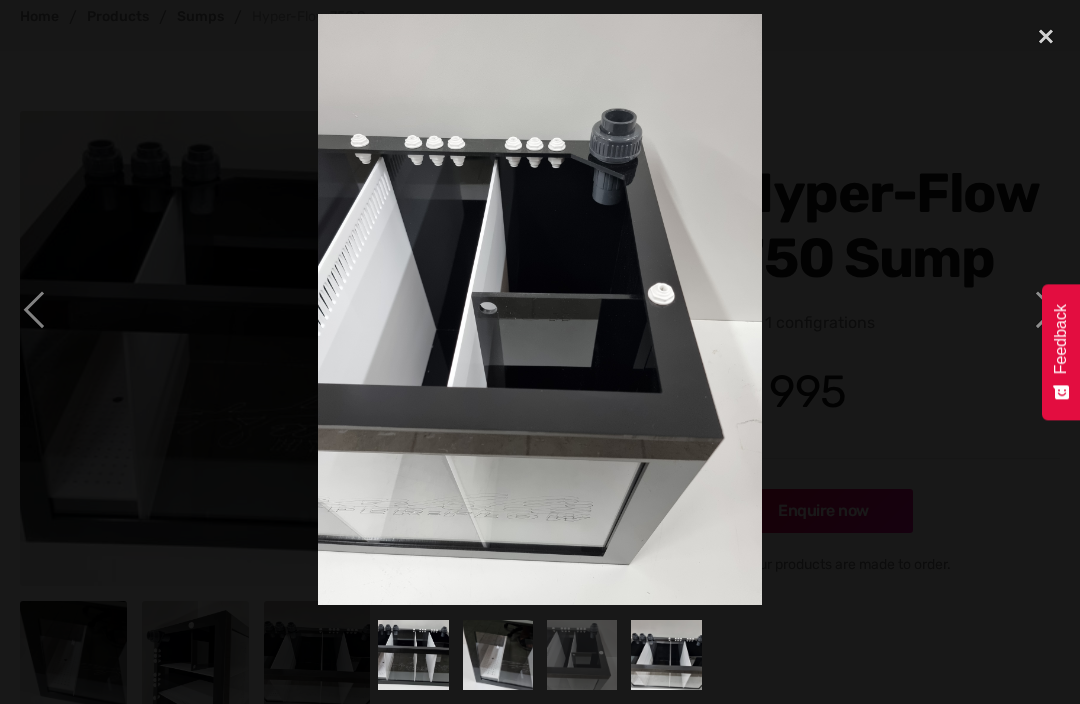click at bounding box center (1046, 309) 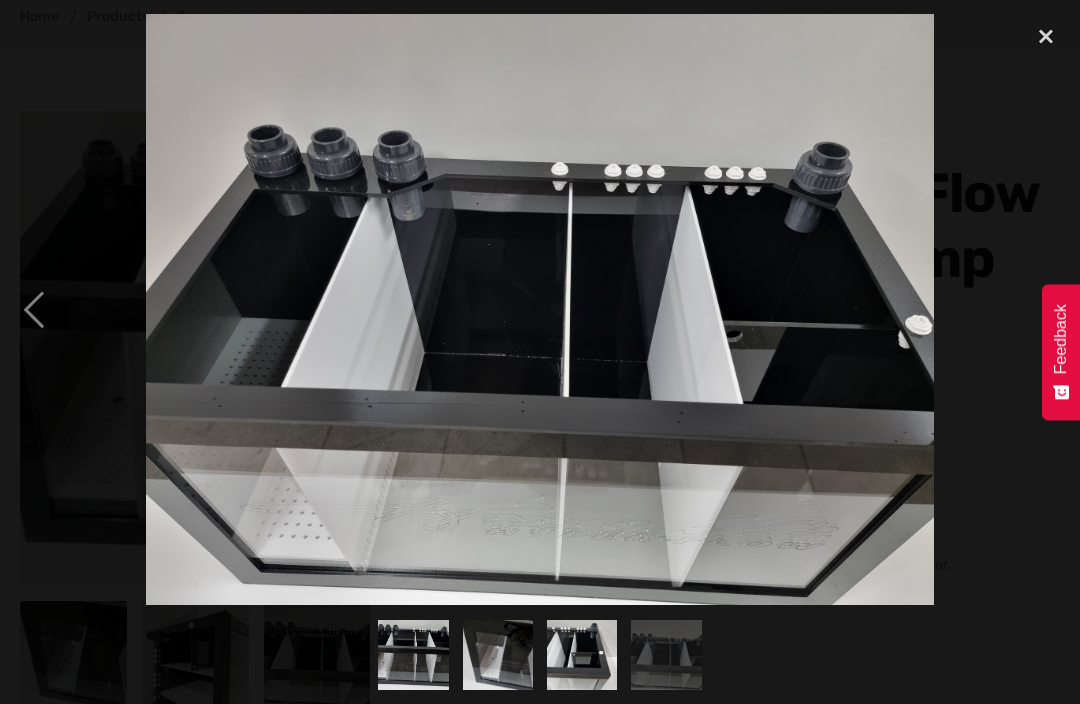 click at bounding box center [1046, 309] 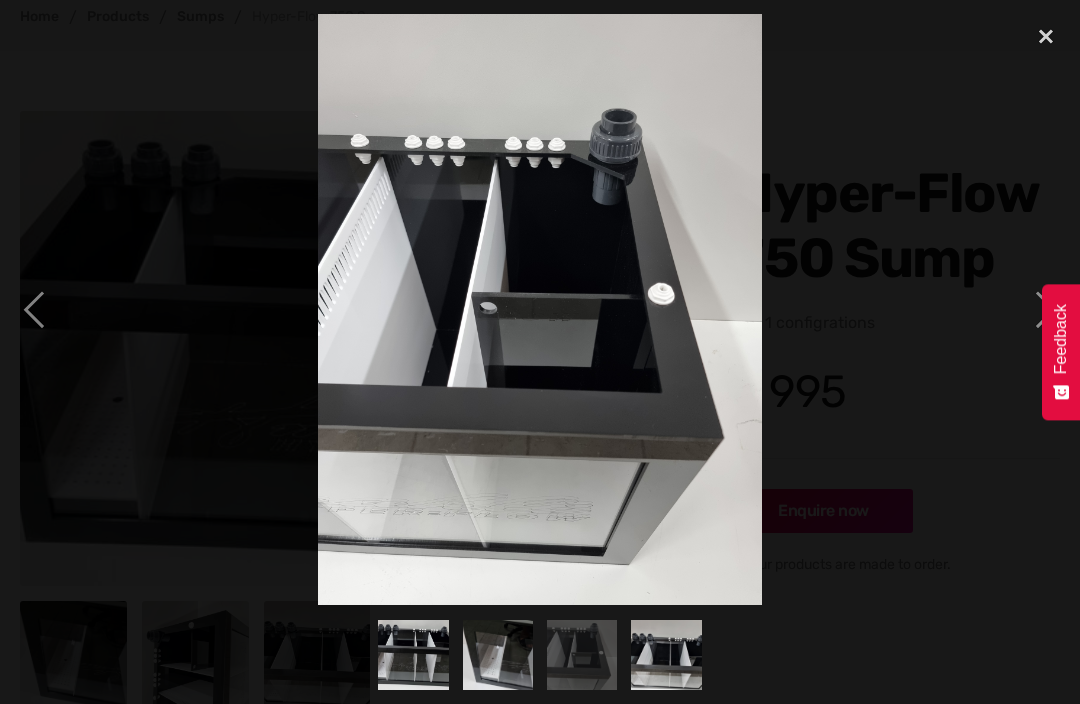 click at bounding box center (34, 309) 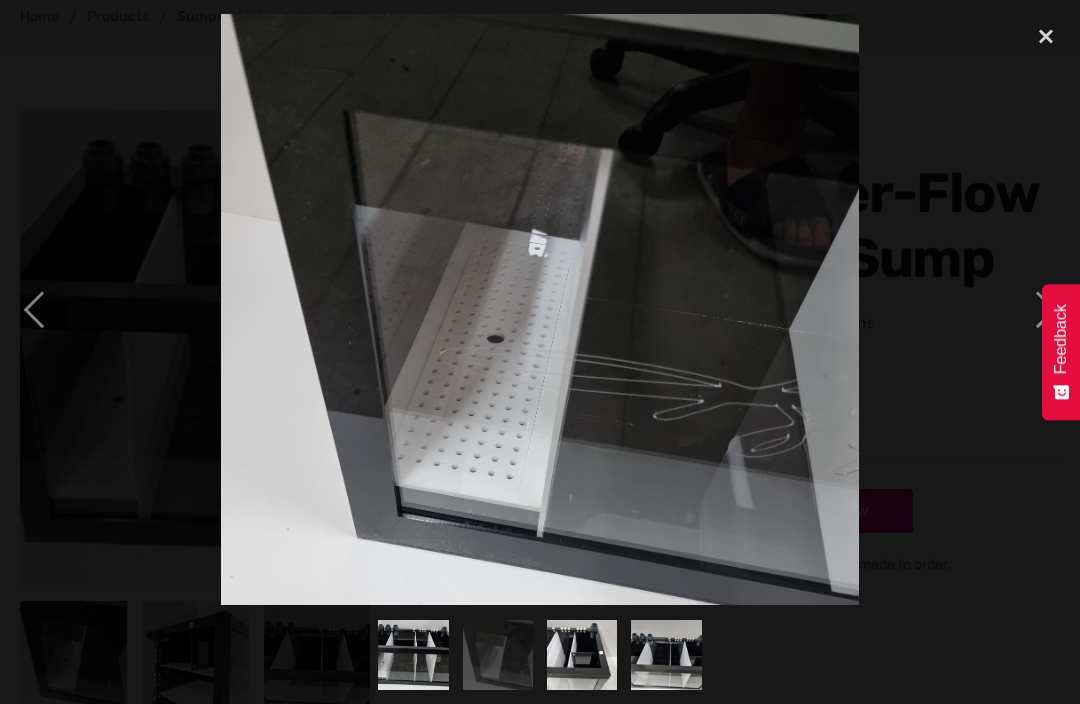click at bounding box center [34, 309] 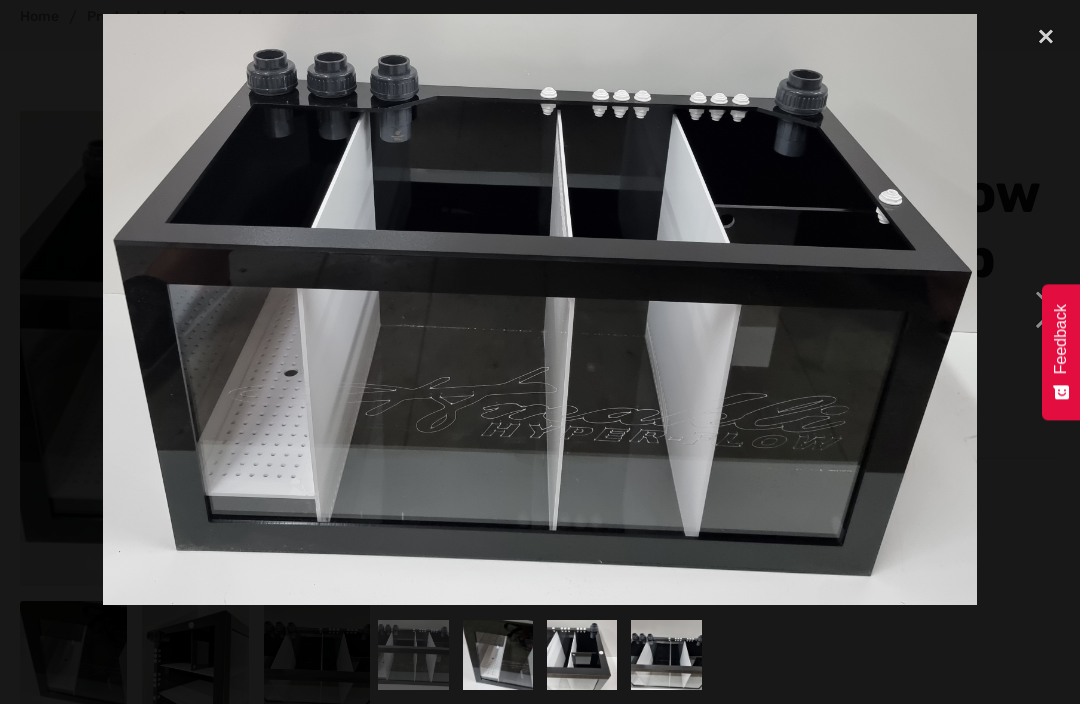 click at bounding box center [1046, 36] 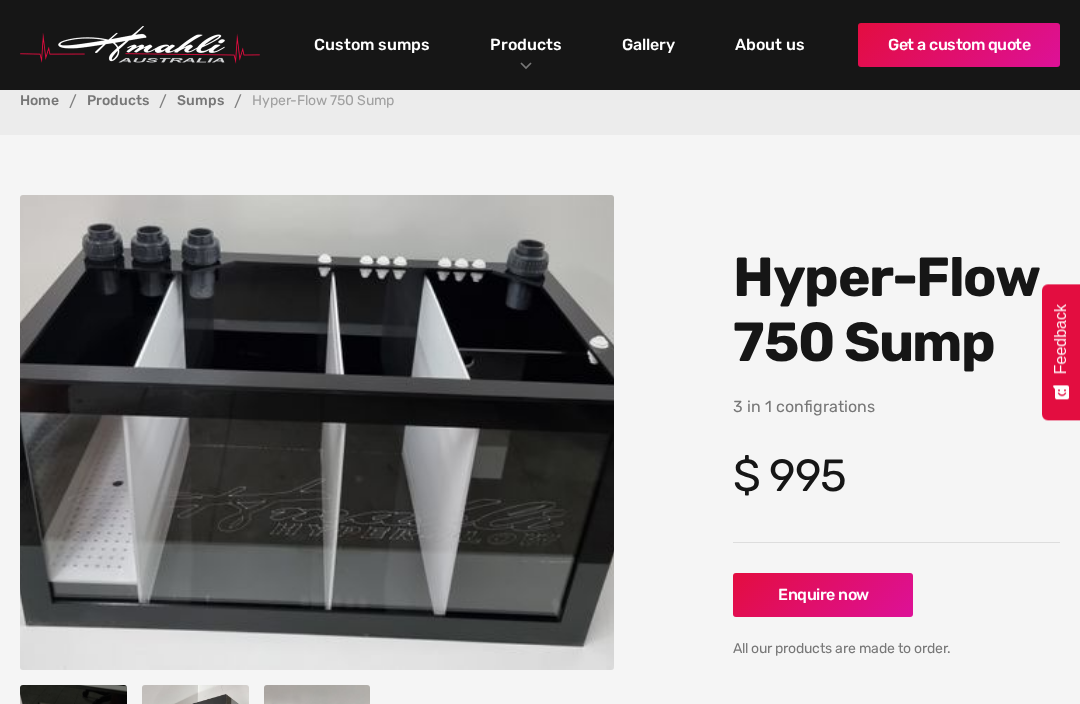 scroll, scrollTop: 0, scrollLeft: 0, axis: both 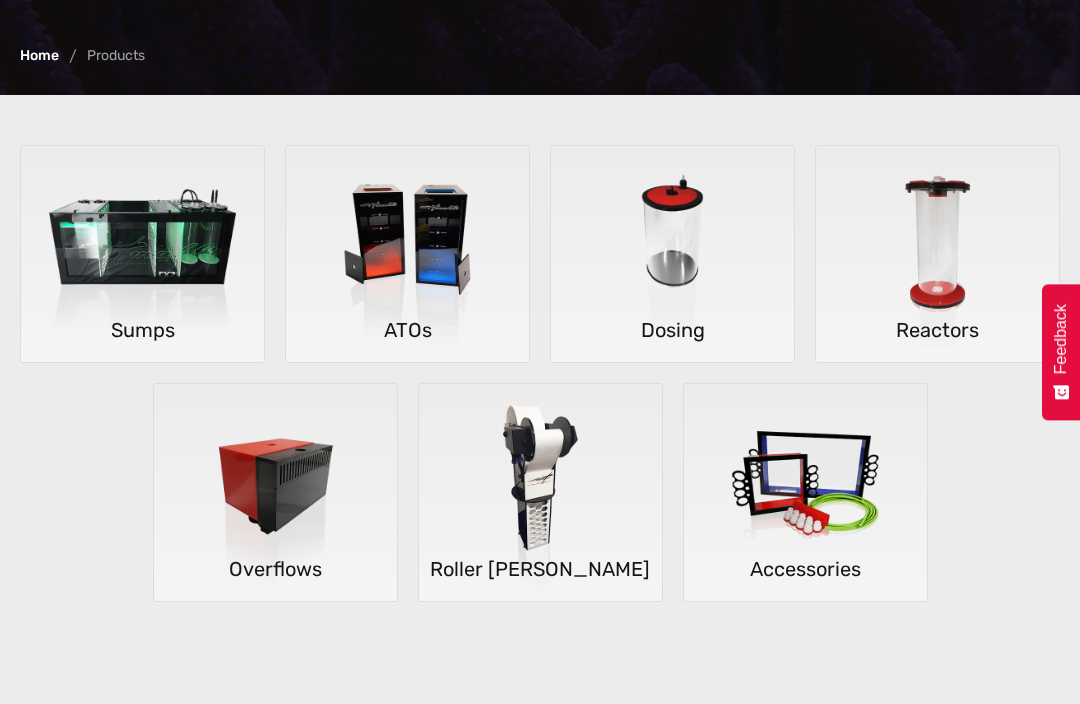 click at bounding box center (540, 492) 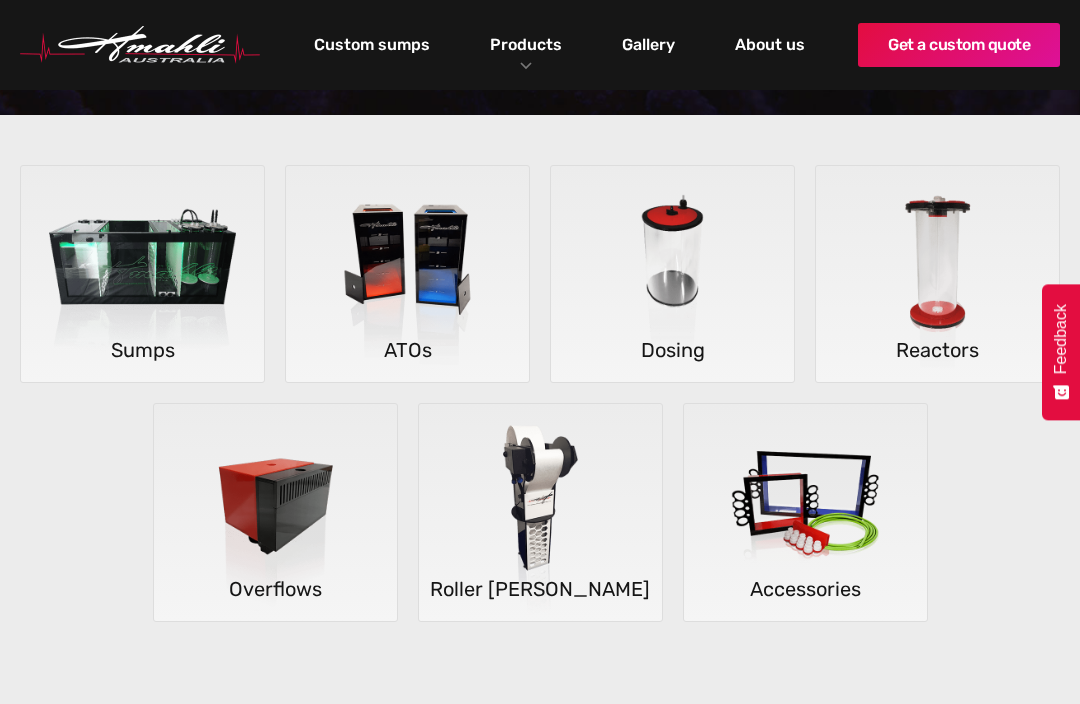 scroll, scrollTop: 380, scrollLeft: 0, axis: vertical 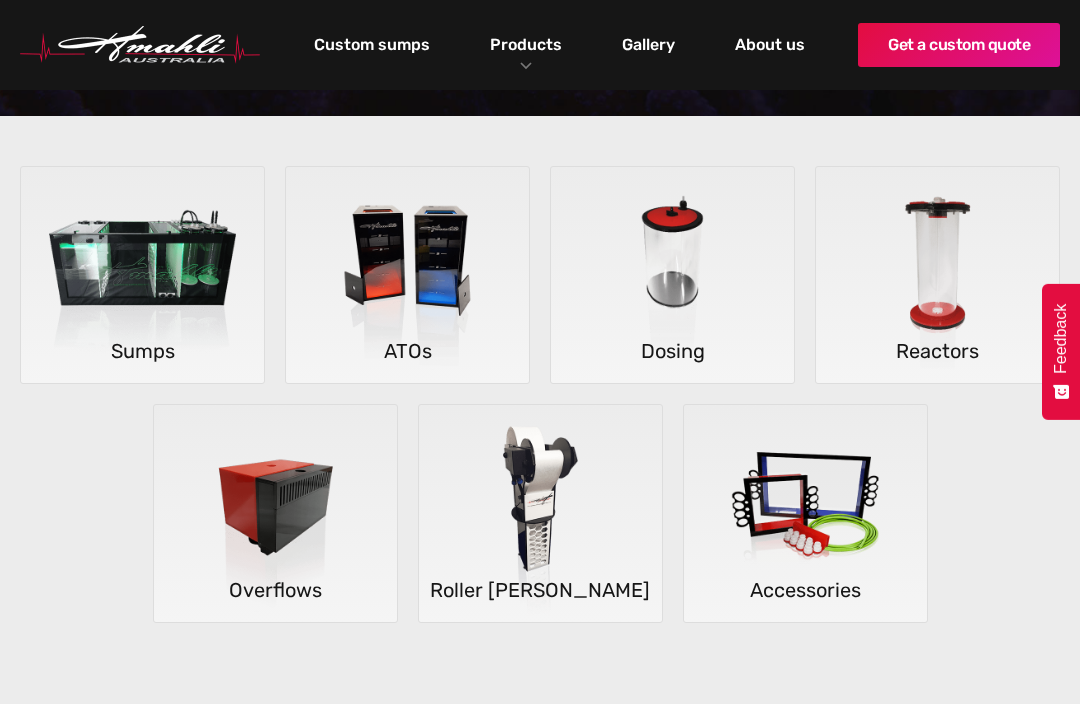 click at bounding box center [407, 276] 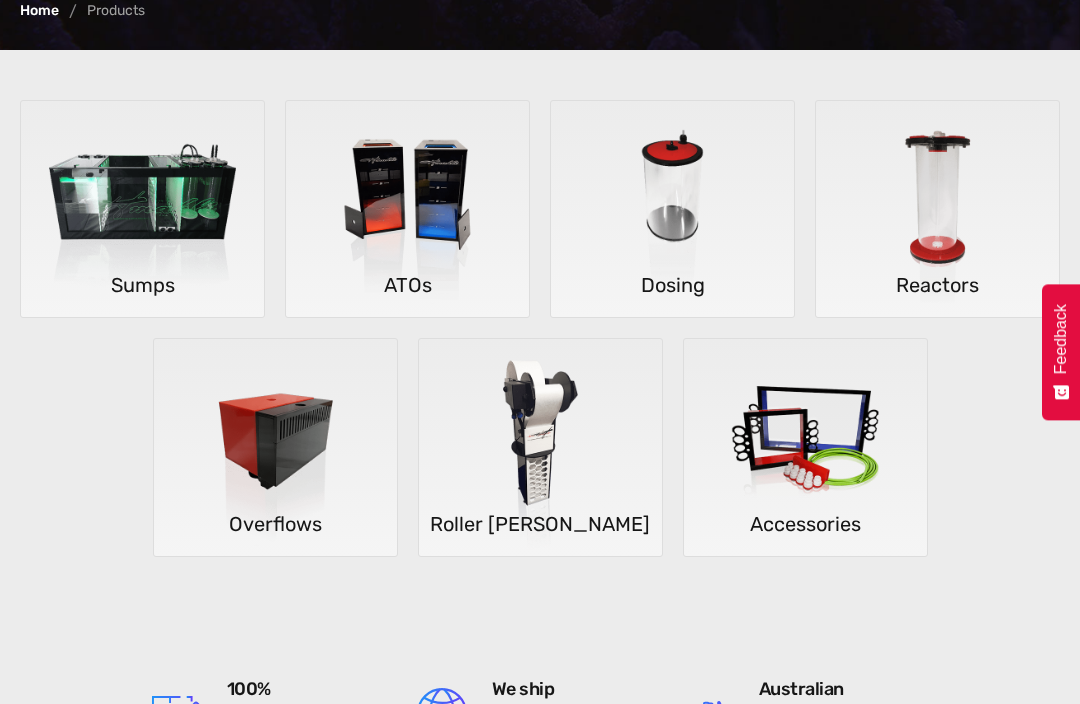 click at bounding box center [672, 209] 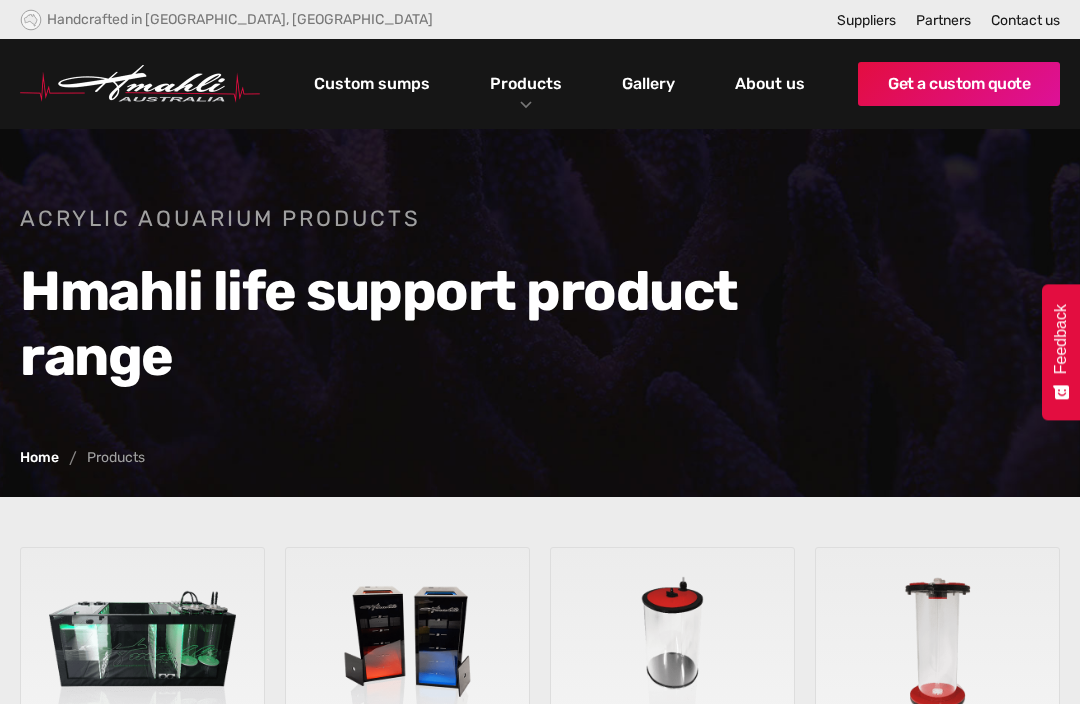 scroll, scrollTop: 447, scrollLeft: 0, axis: vertical 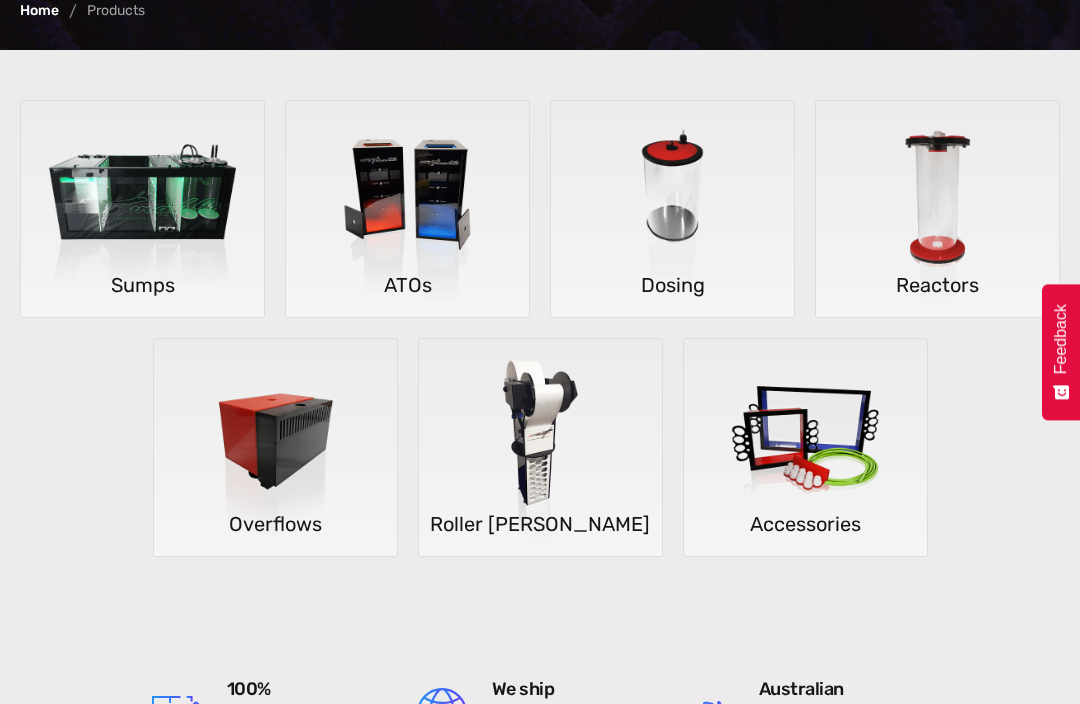 click at bounding box center [937, 209] 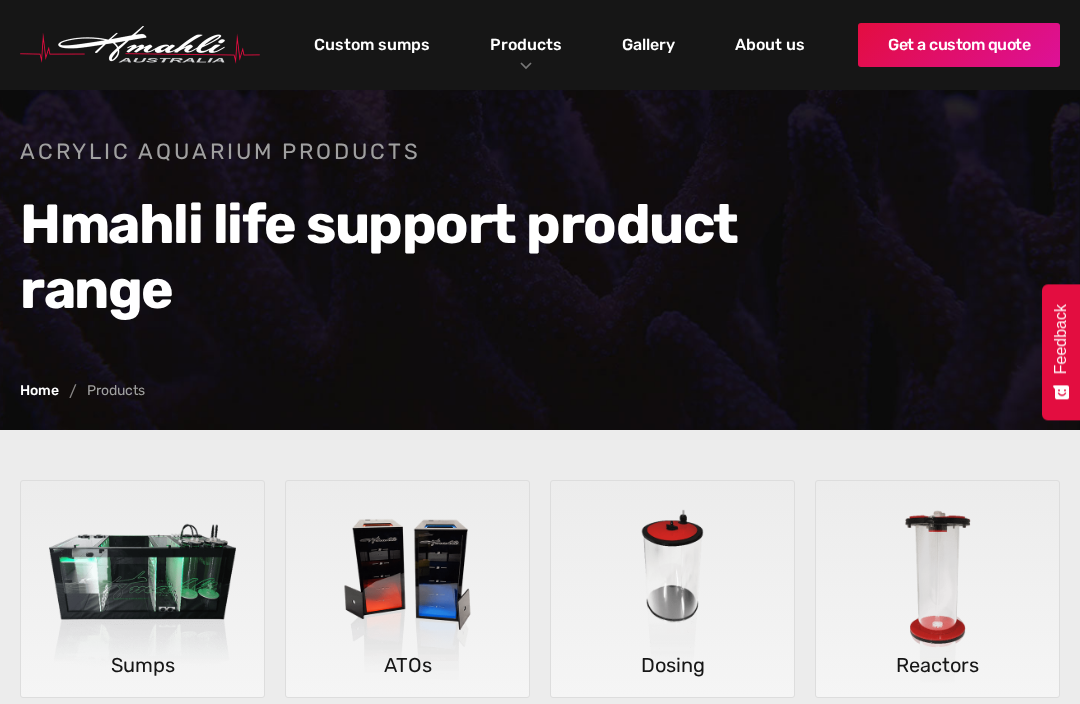 scroll, scrollTop: 0, scrollLeft: 0, axis: both 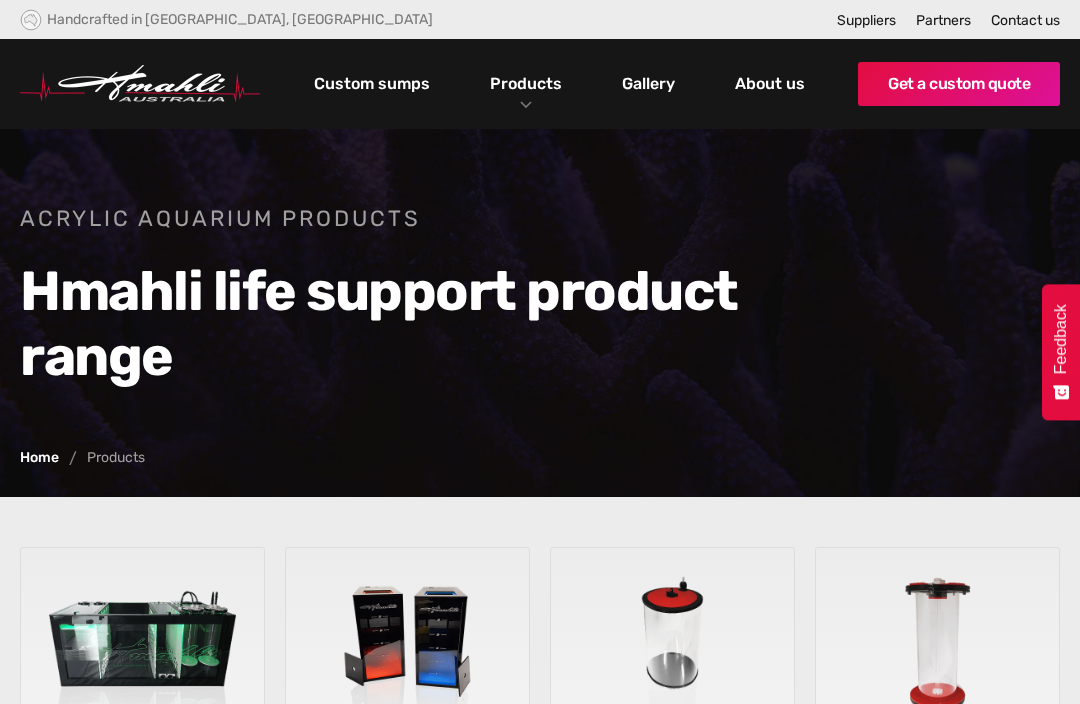 click on "Gallery" at bounding box center (648, 84) 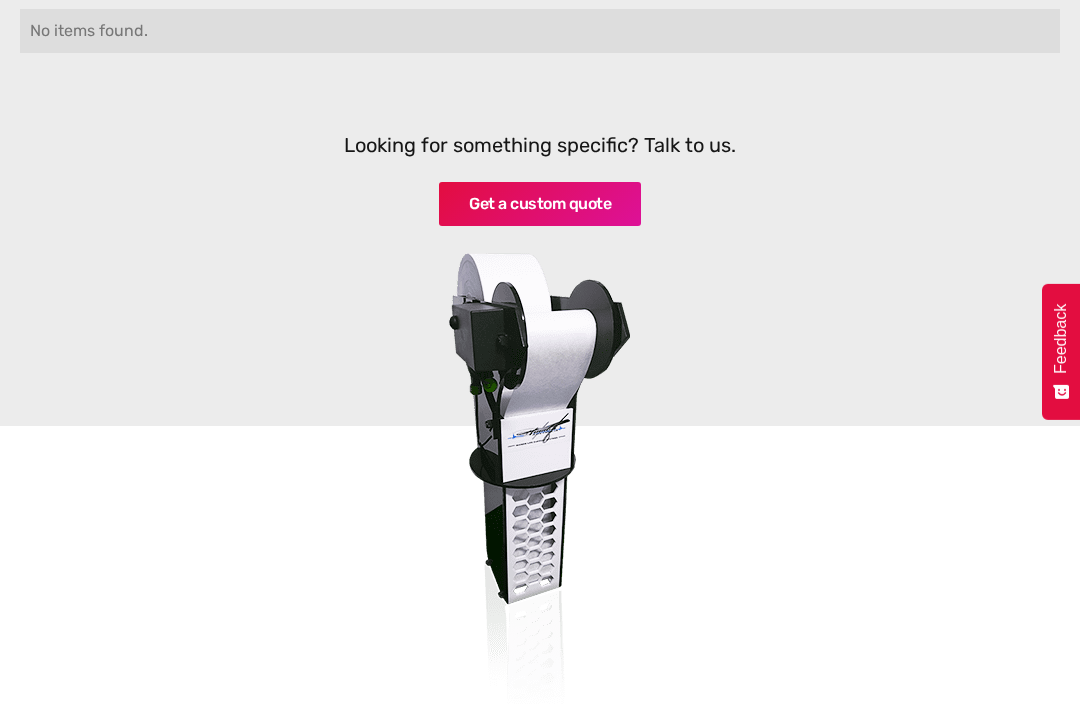 scroll, scrollTop: 954, scrollLeft: 0, axis: vertical 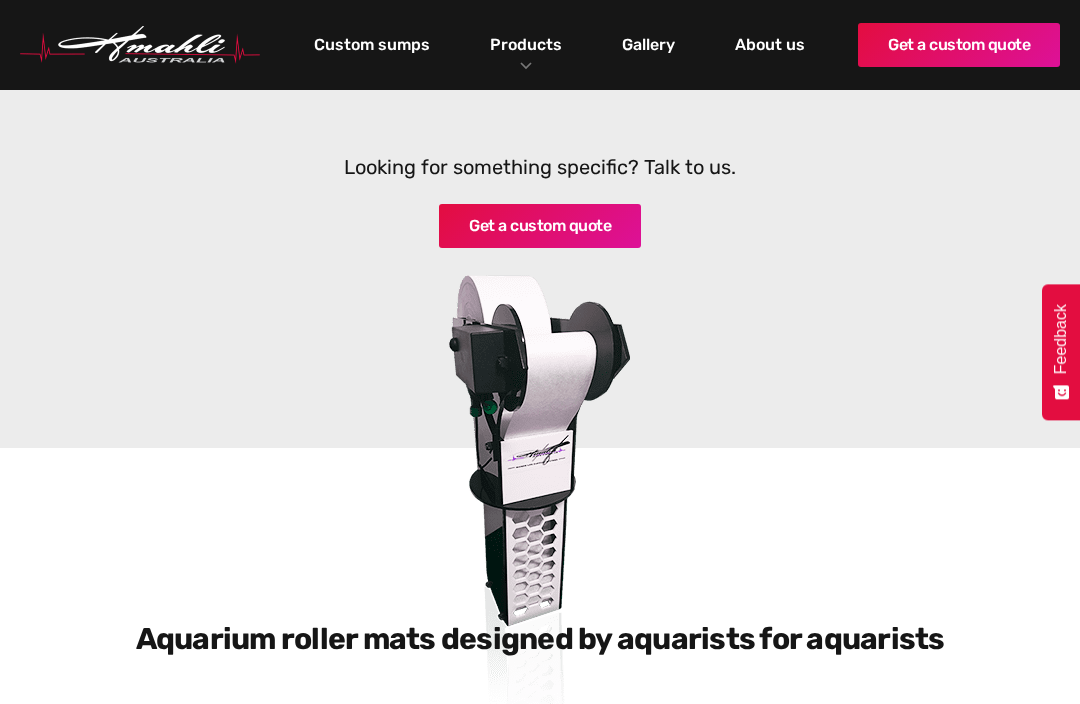 click at bounding box center (540, 487) 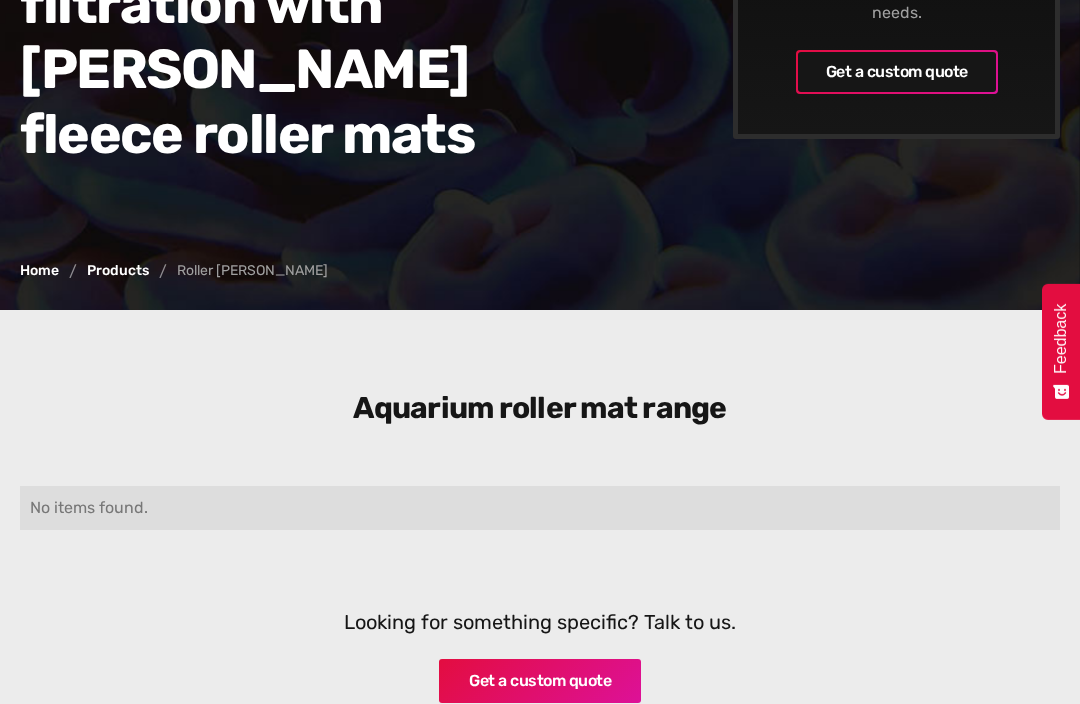 scroll, scrollTop: 477, scrollLeft: 0, axis: vertical 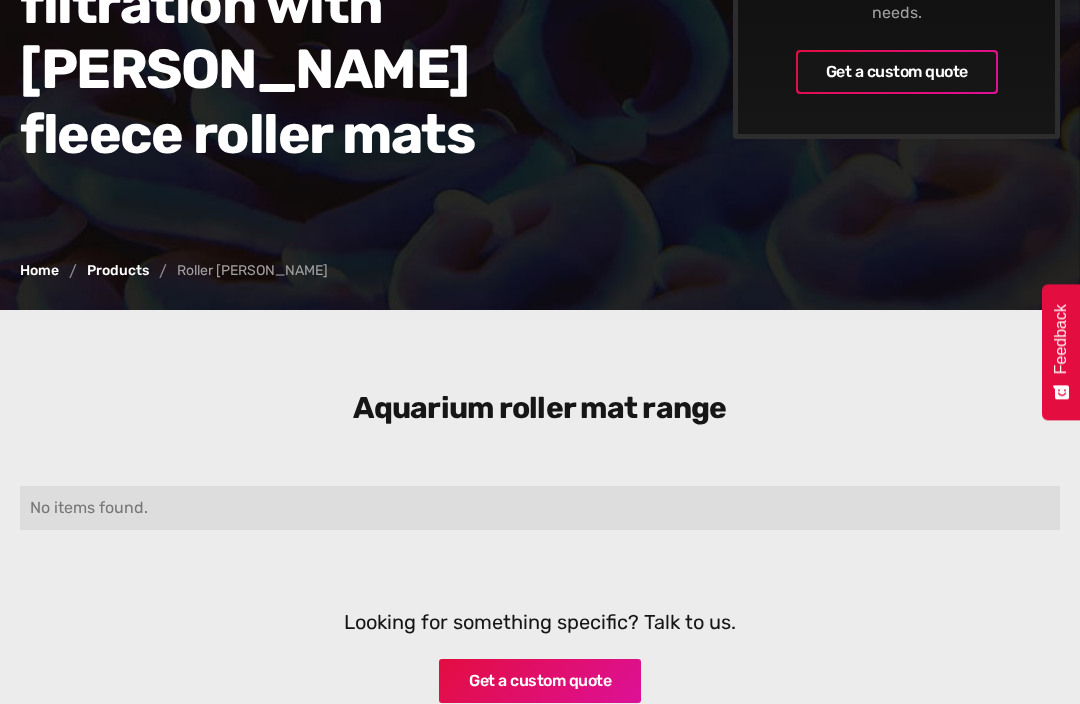 click on "Roller [PERSON_NAME]" at bounding box center [252, 271] 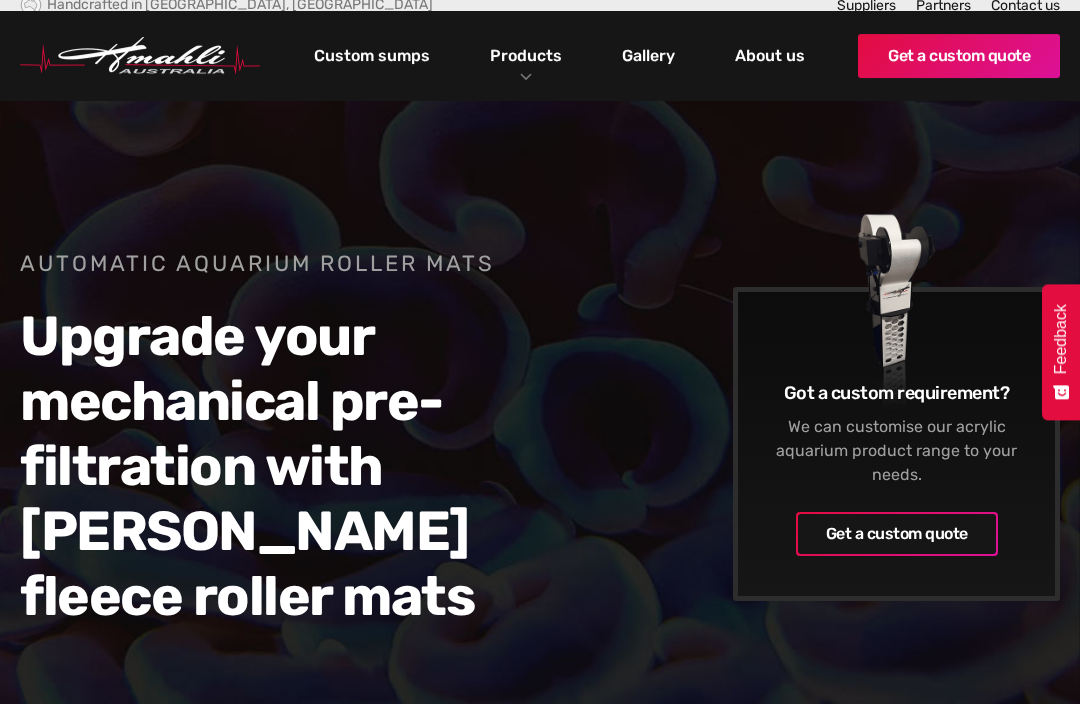 scroll, scrollTop: 0, scrollLeft: 0, axis: both 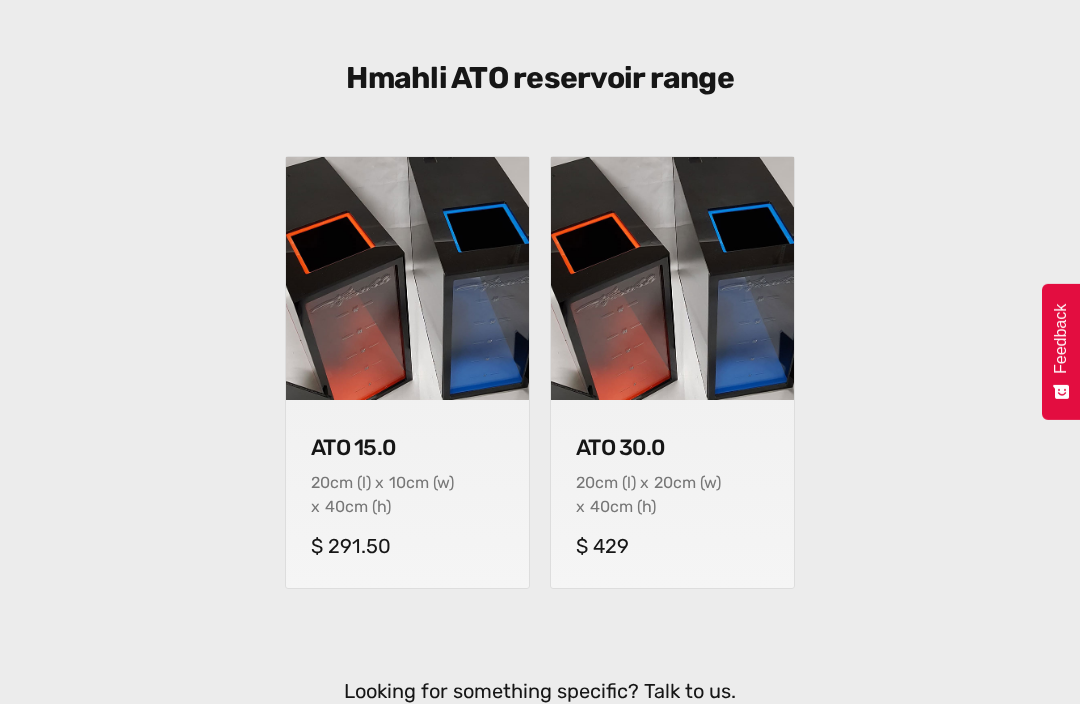 click at bounding box center [407, 279] 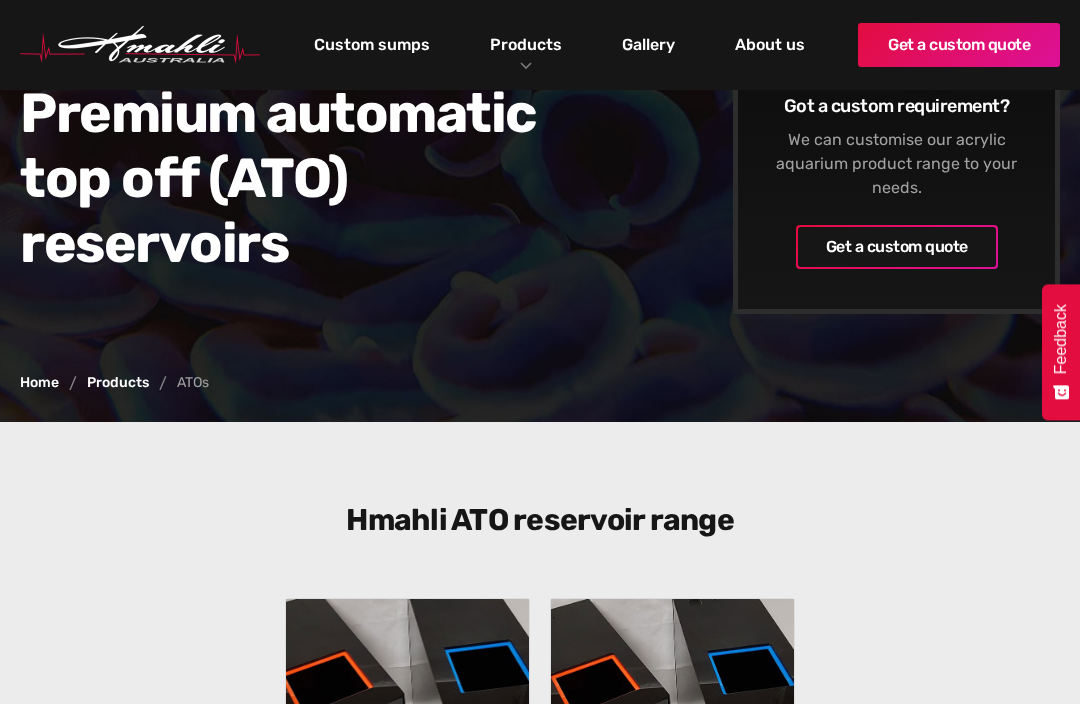scroll, scrollTop: 235, scrollLeft: 0, axis: vertical 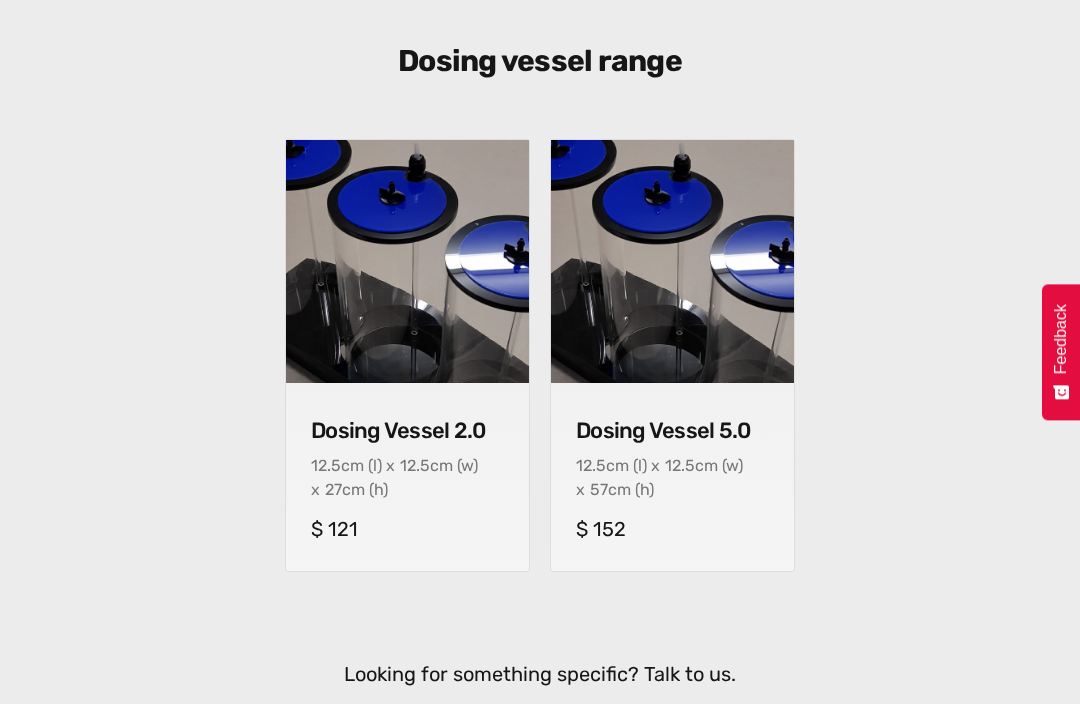 click at bounding box center (407, 261) 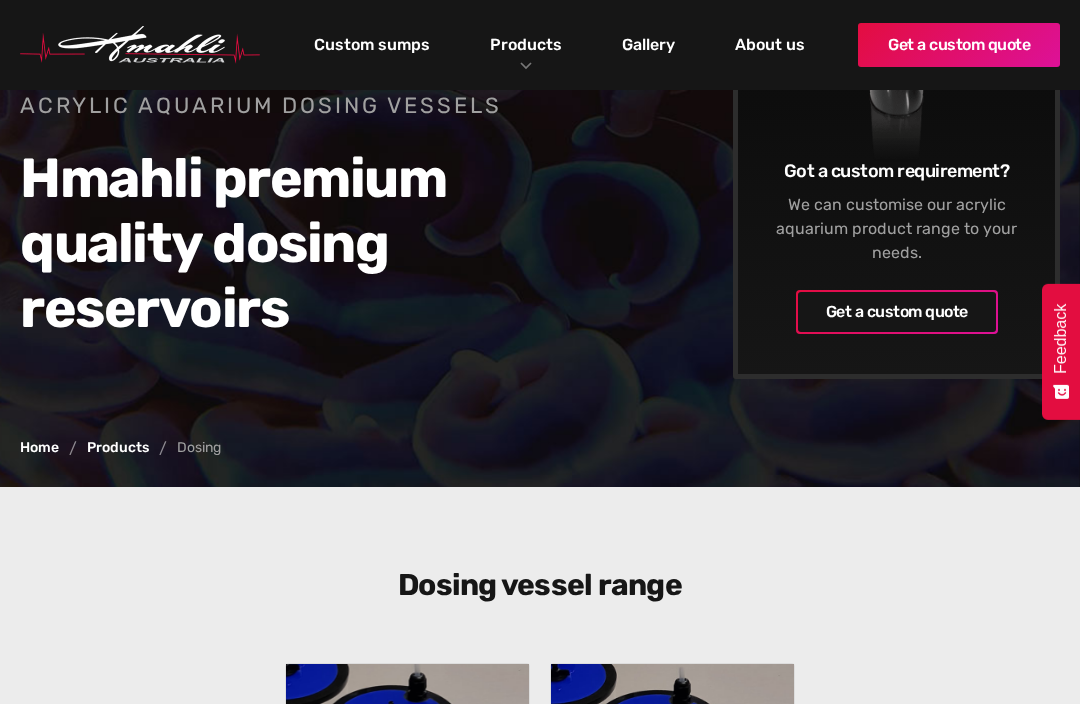scroll, scrollTop: 0, scrollLeft: 0, axis: both 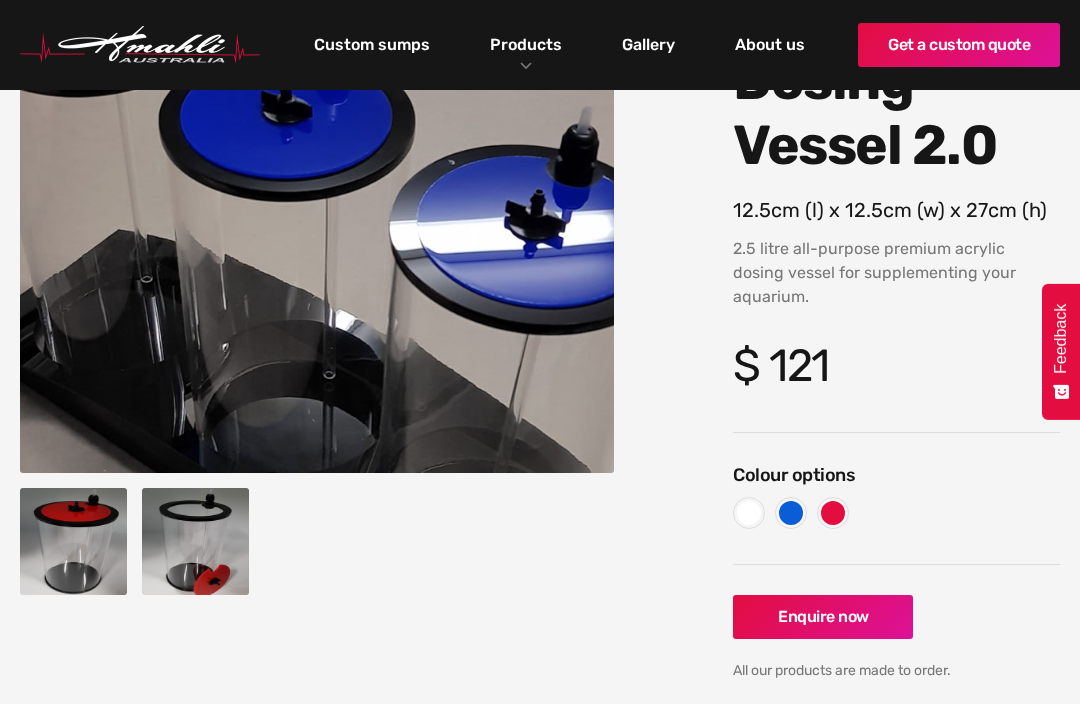 click at bounding box center [73, 542] 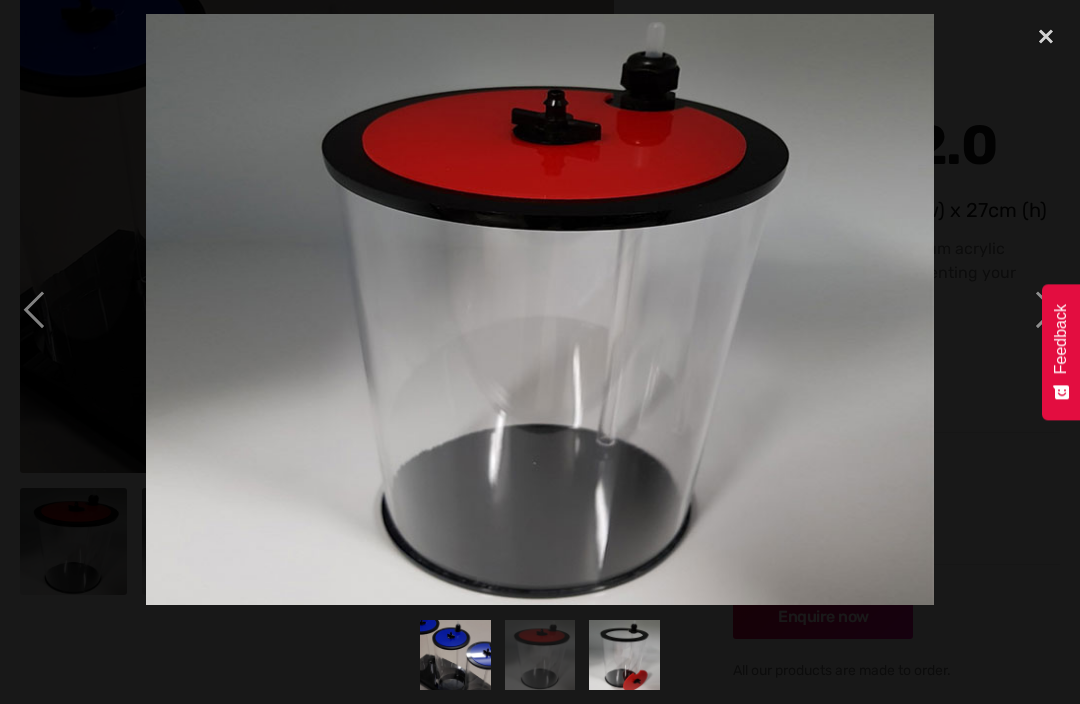 click at bounding box center (625, 655) 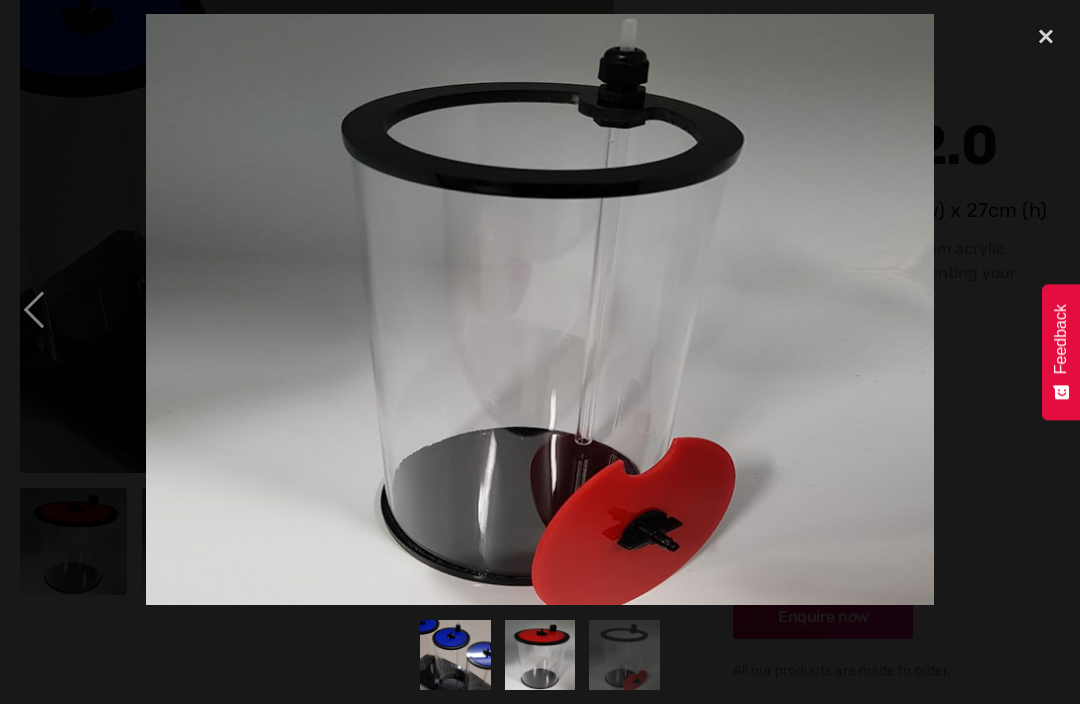click at bounding box center (1046, 36) 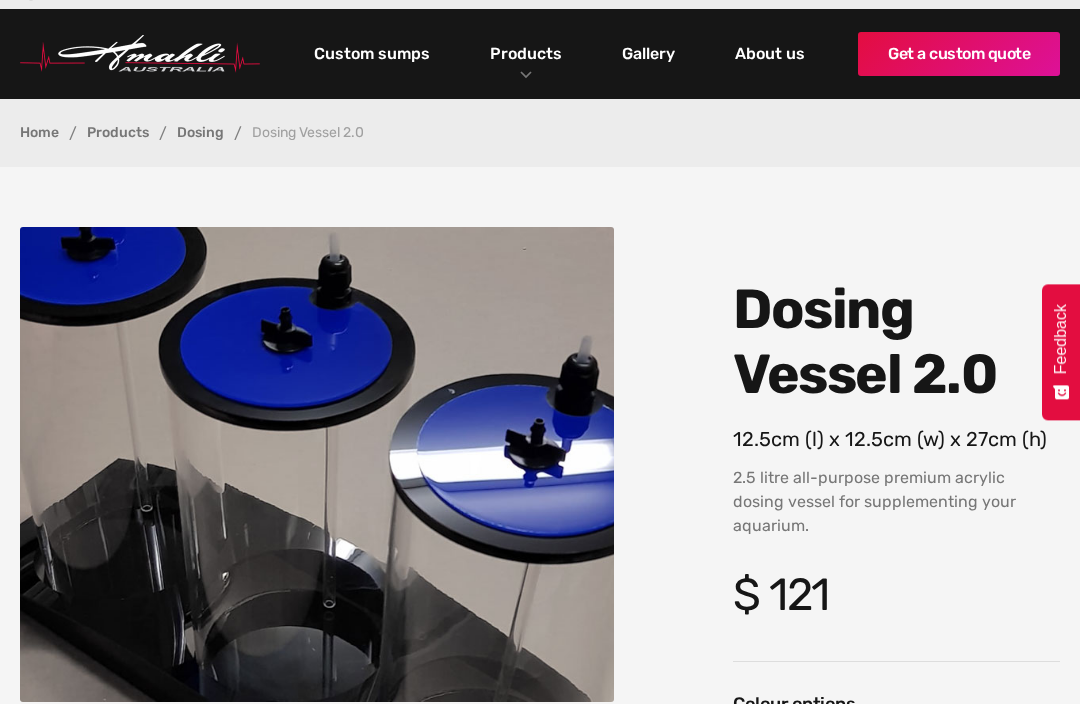 scroll, scrollTop: 0, scrollLeft: 0, axis: both 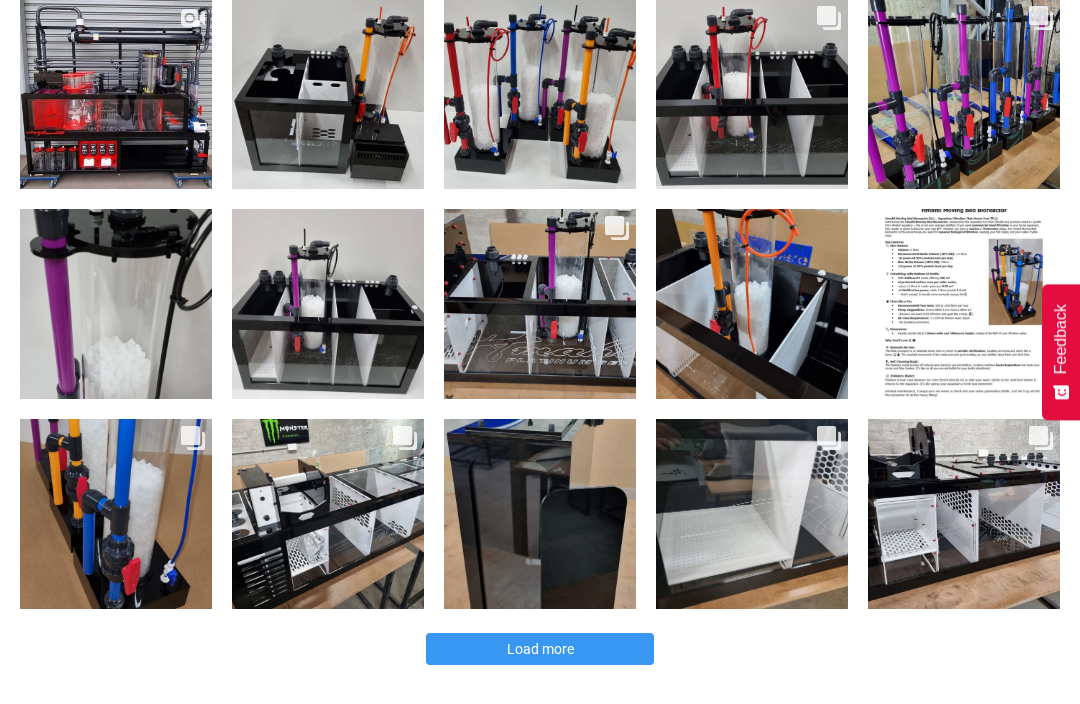 click on "Custom fresh water sump" at bounding box center (751, 529) 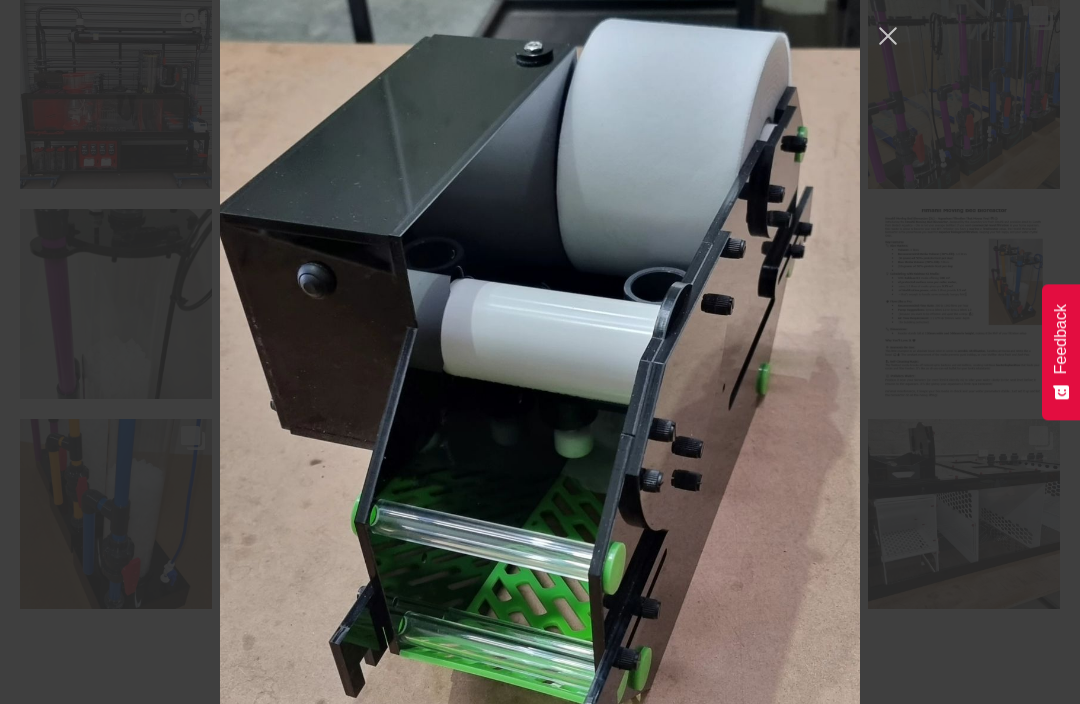 scroll, scrollTop: 9057, scrollLeft: 0, axis: vertical 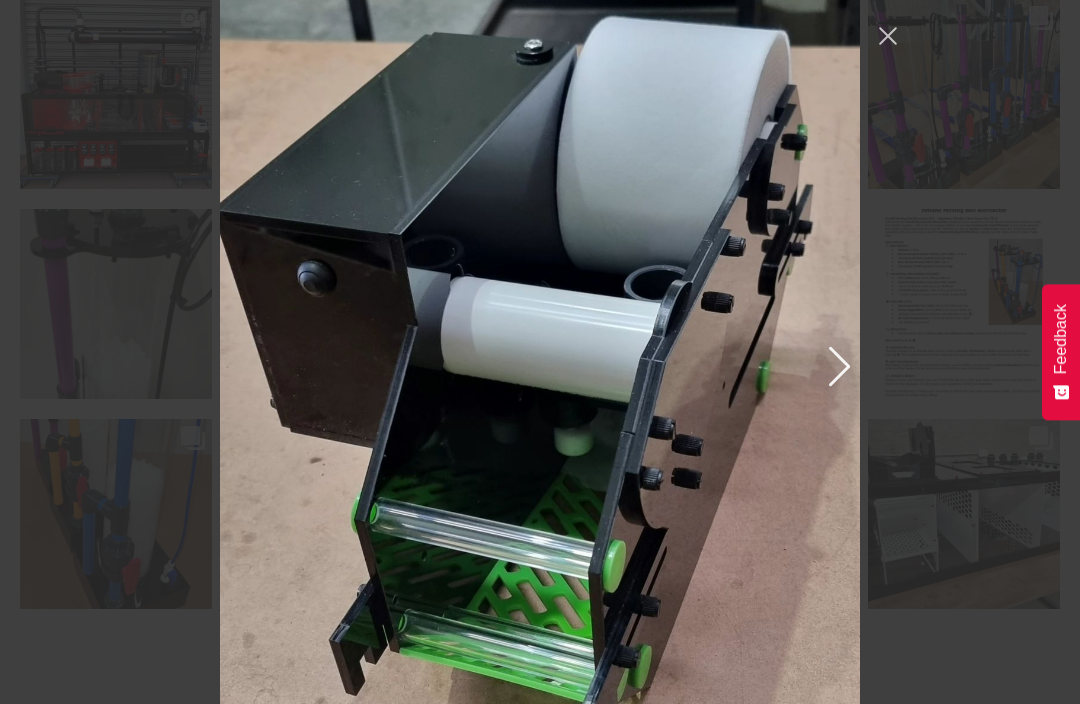 click at bounding box center (836, 365) 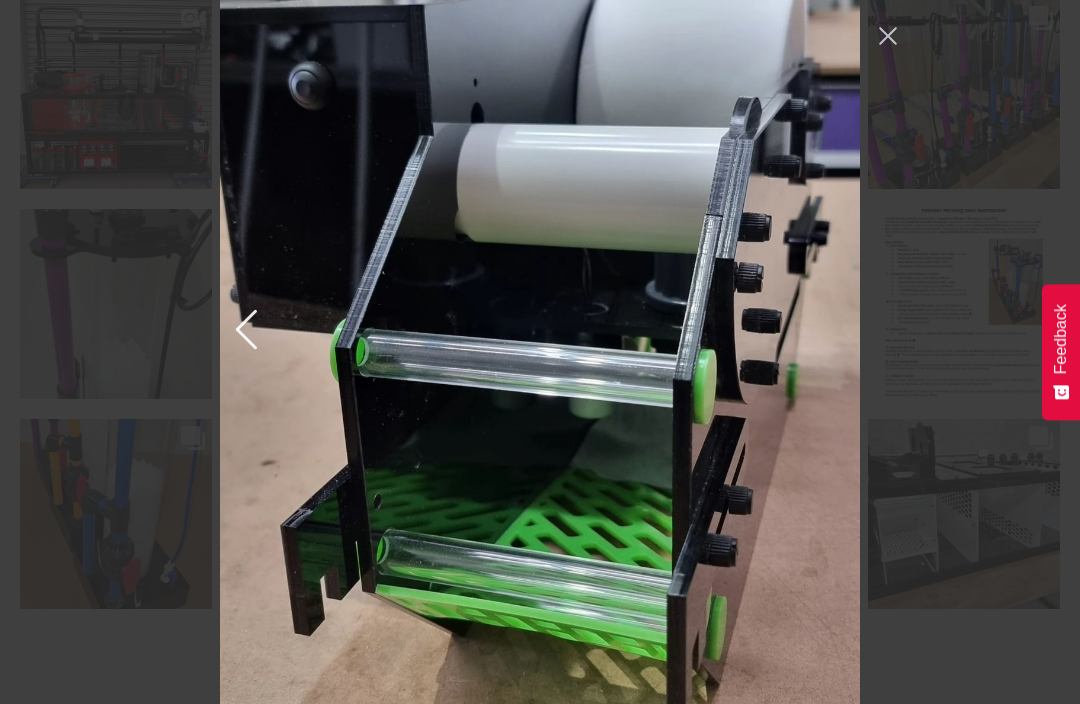 scroll, scrollTop: 9095, scrollLeft: 0, axis: vertical 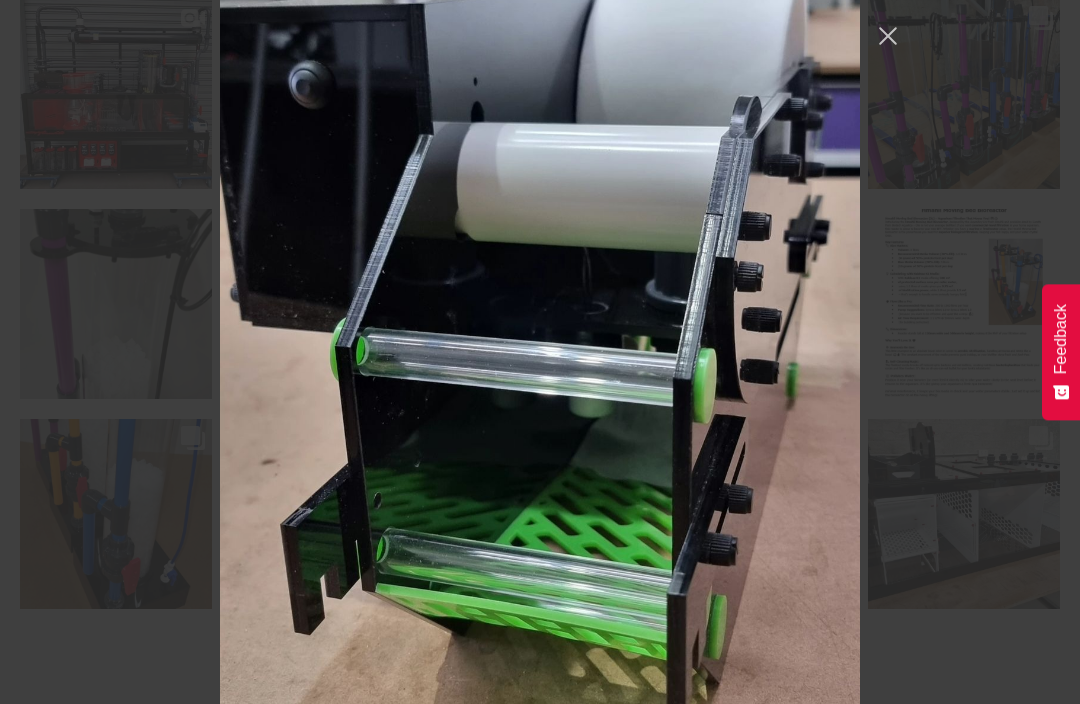 click at bounding box center [888, 36] 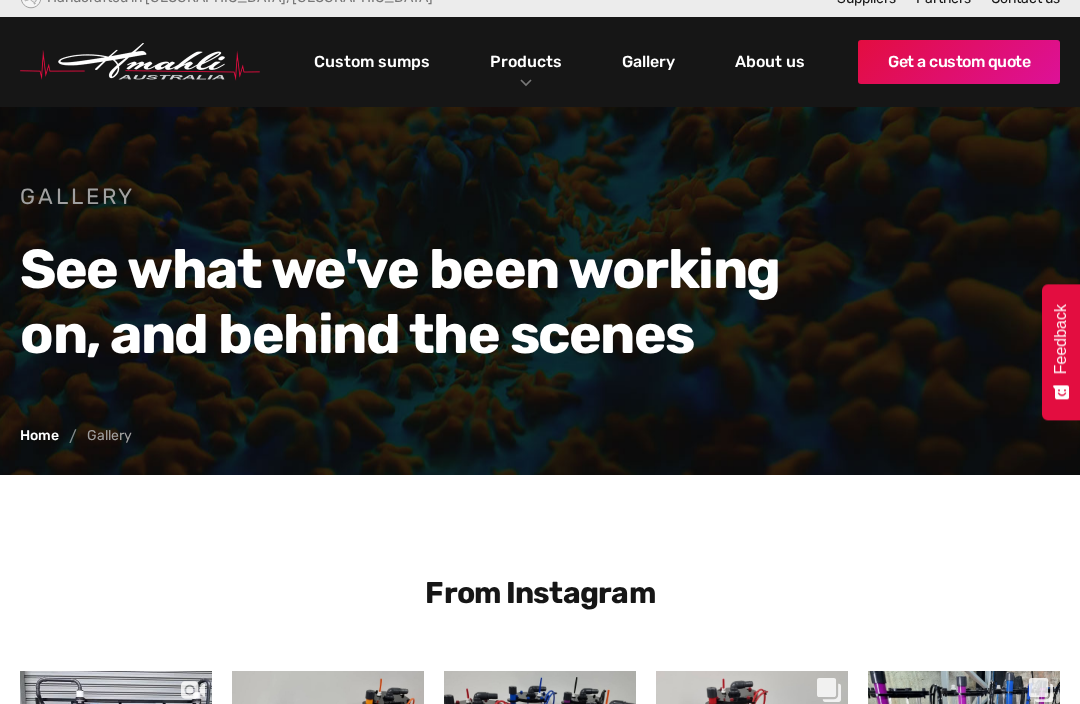 scroll, scrollTop: 0, scrollLeft: 0, axis: both 